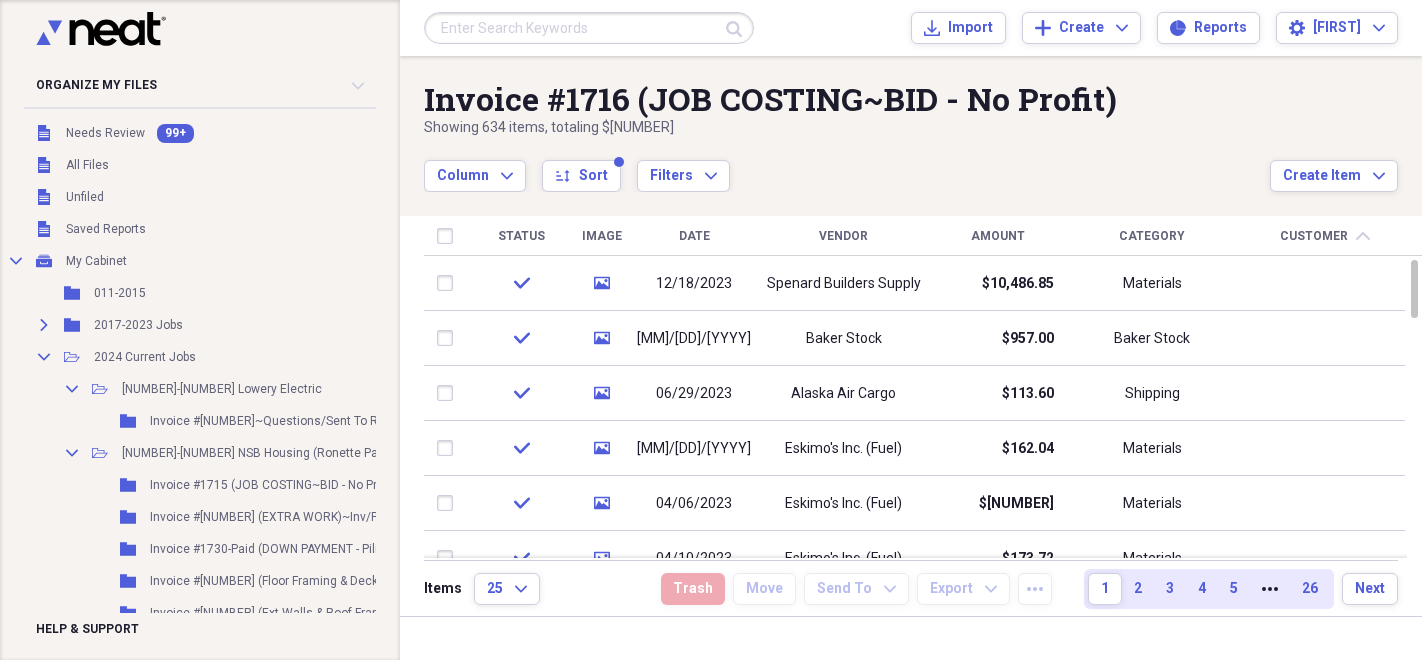 scroll, scrollTop: 0, scrollLeft: 0, axis: both 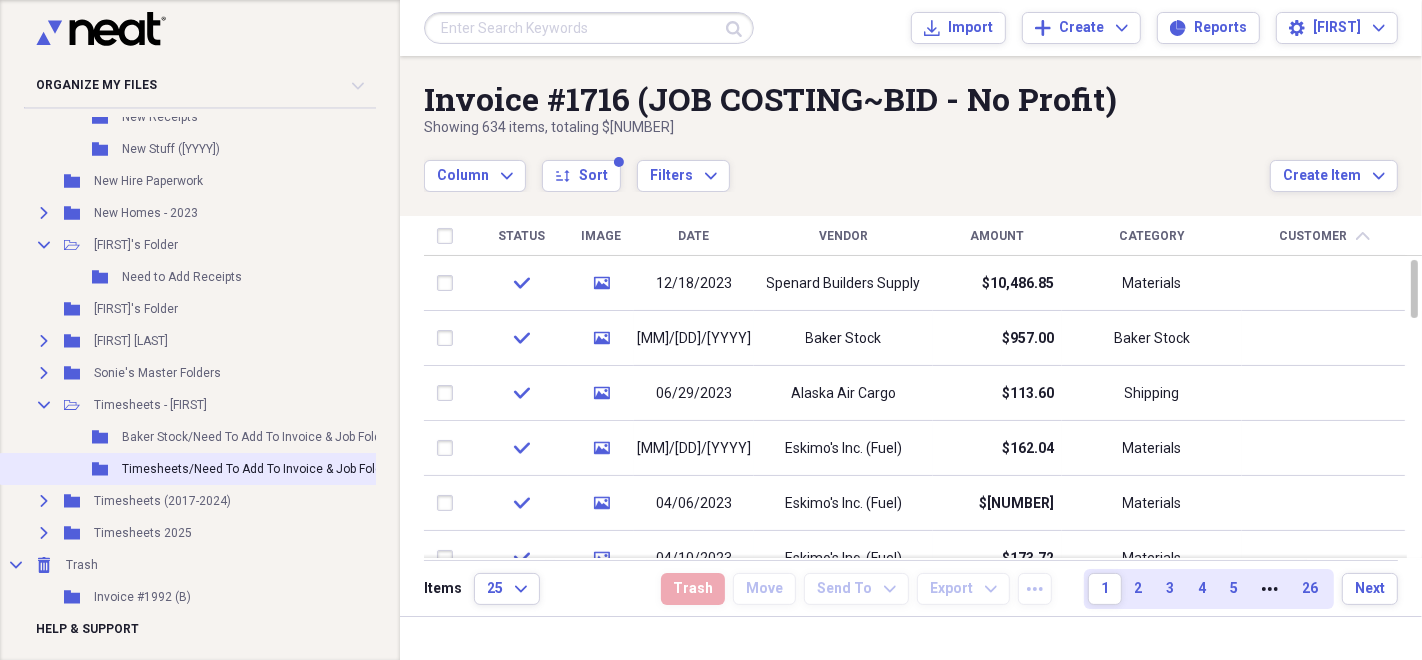 click on "Timesheets/Need To Add To Invoice & Job Folder" at bounding box center [257, 469] 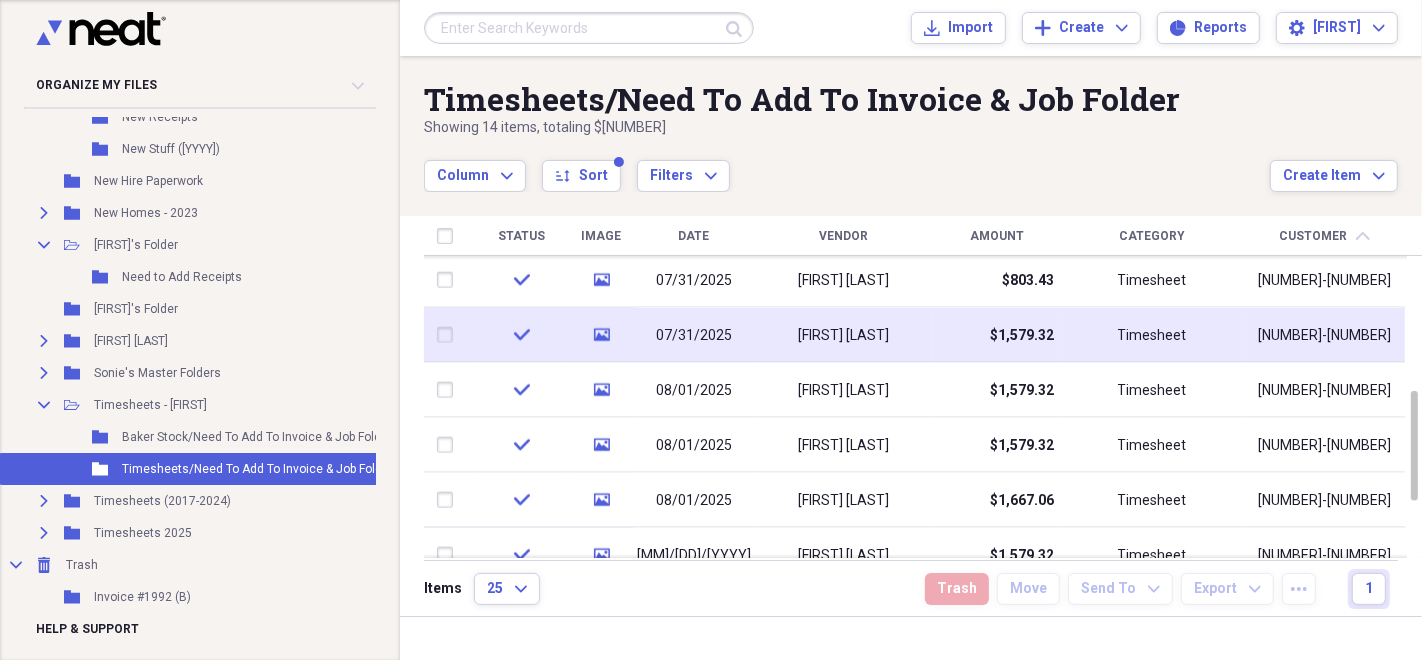 click at bounding box center (449, 335) 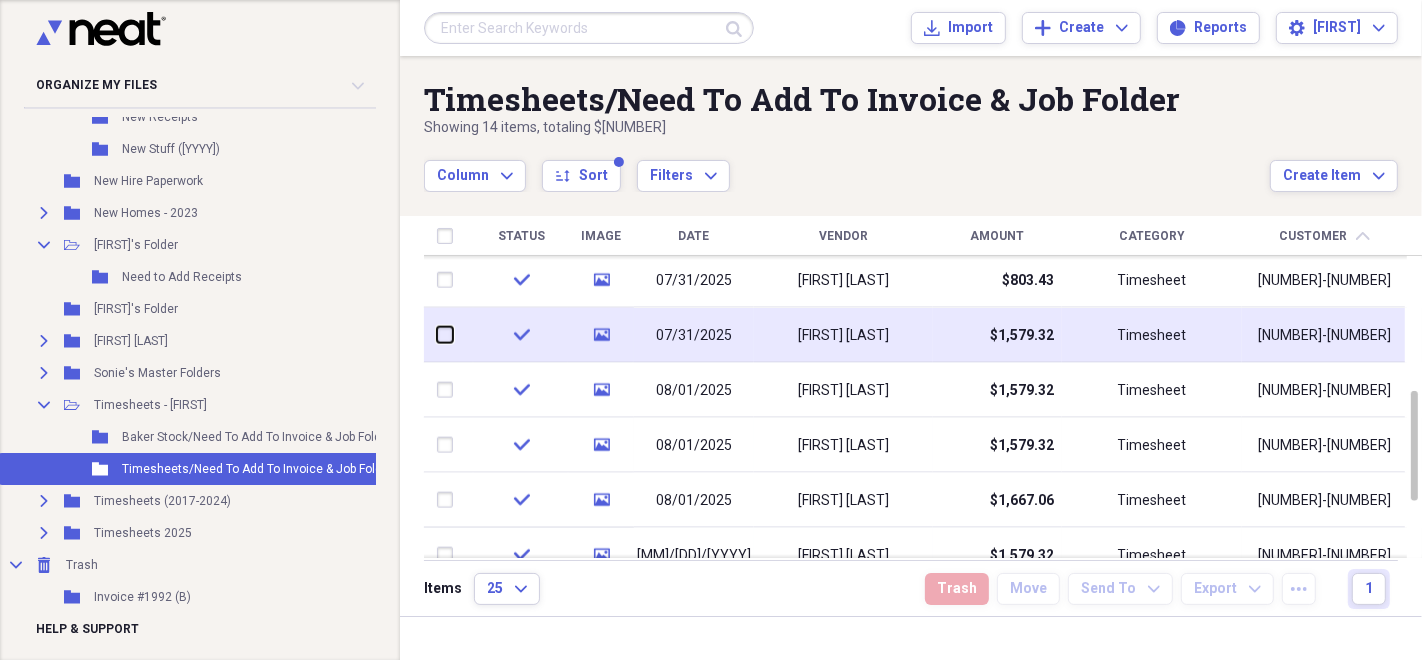 click at bounding box center (437, 335) 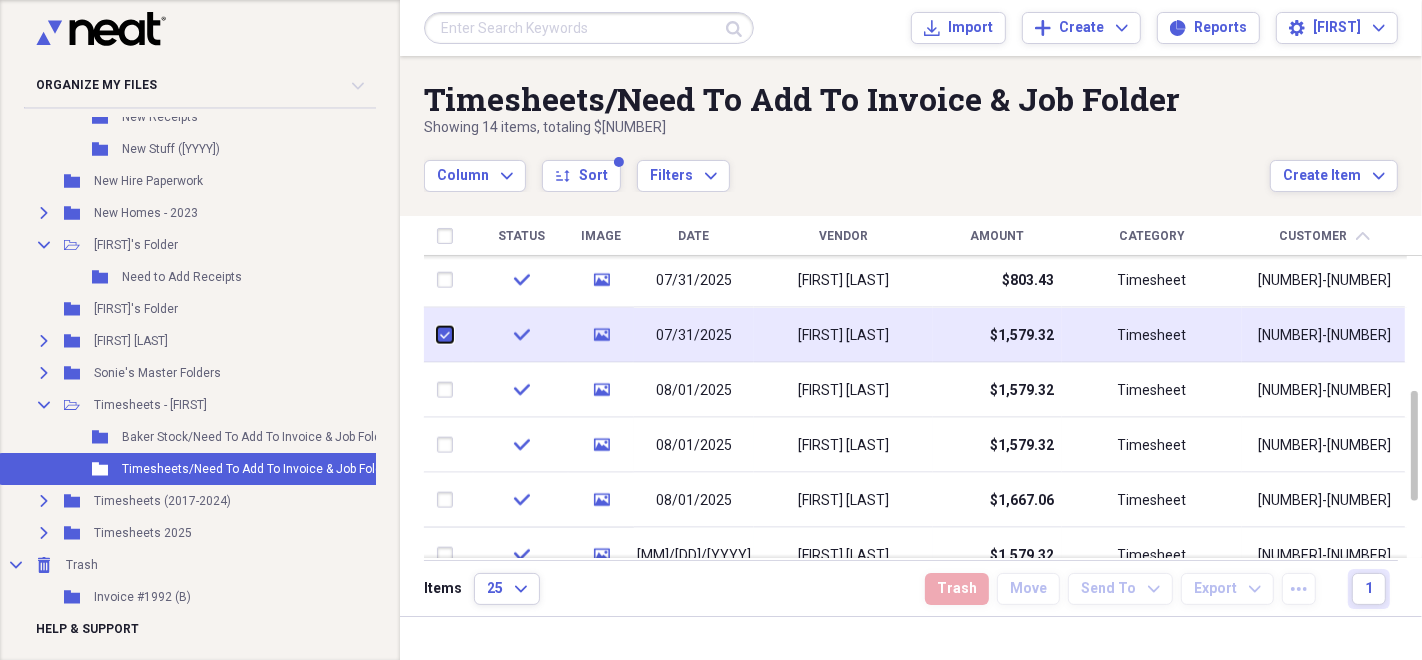 checkbox on "true" 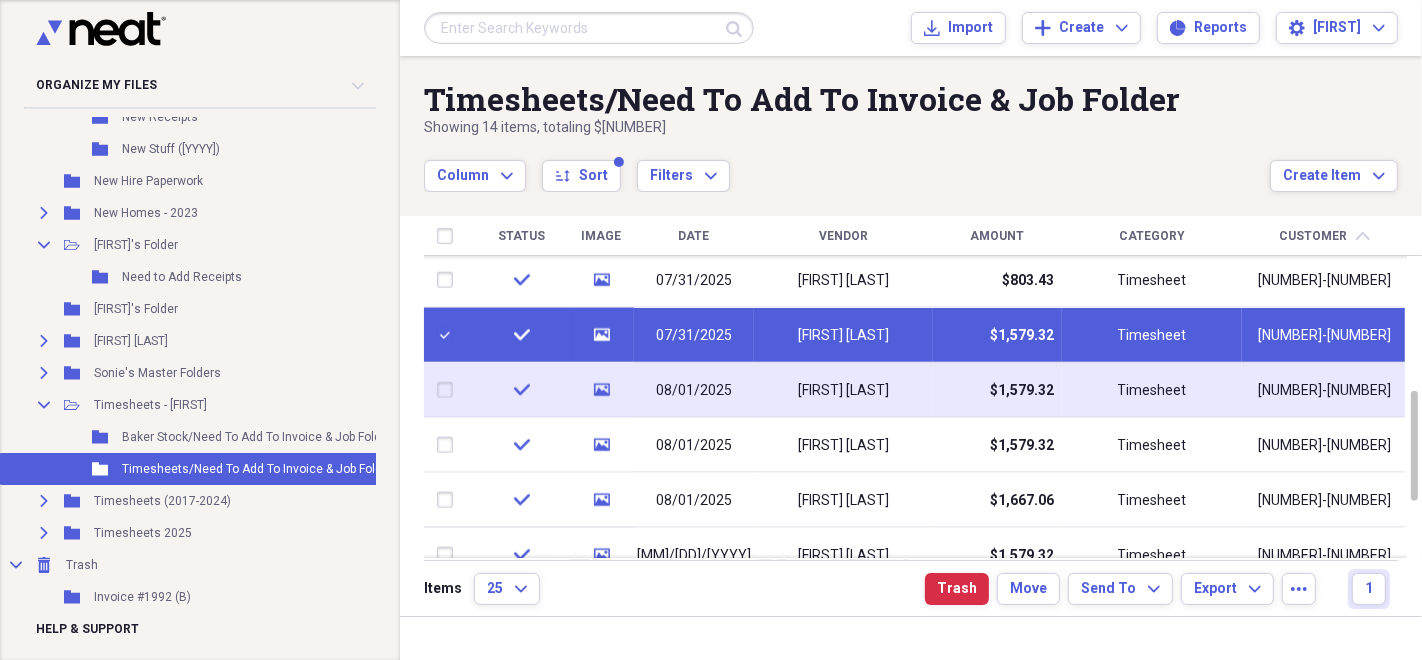 click at bounding box center (449, 390) 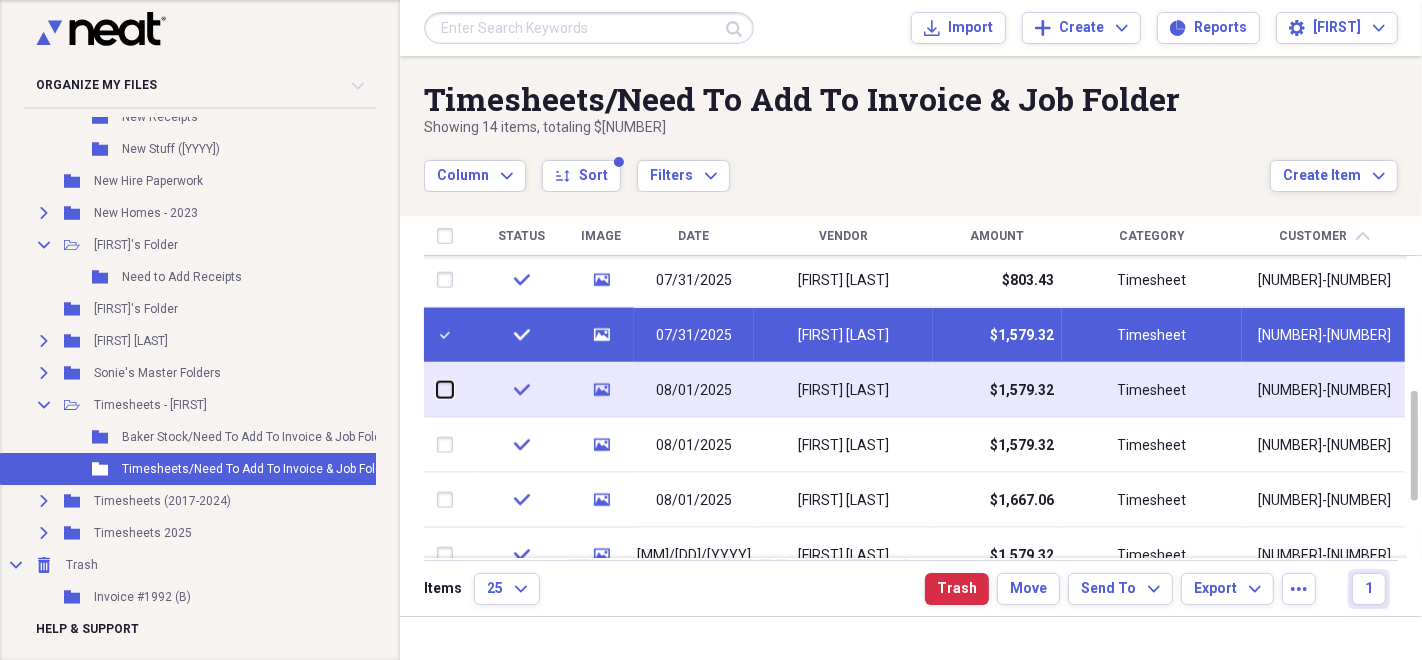 click at bounding box center [437, 390] 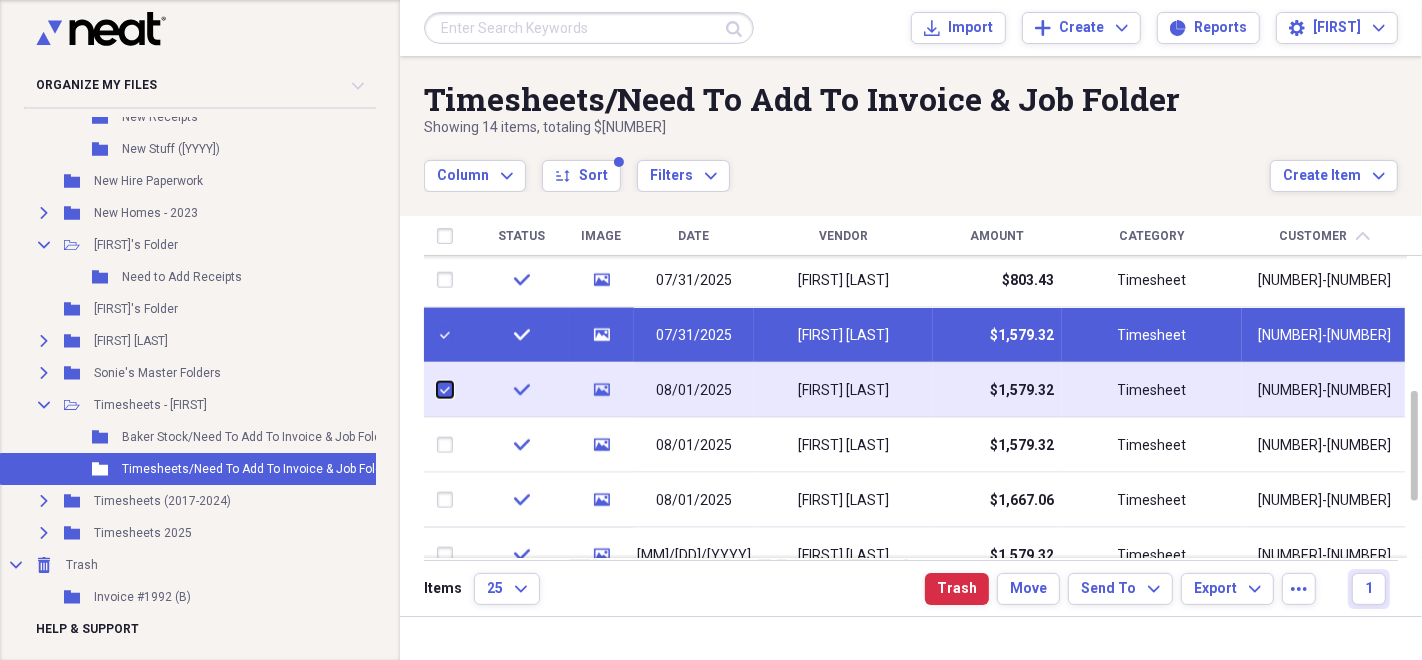 checkbox on "true" 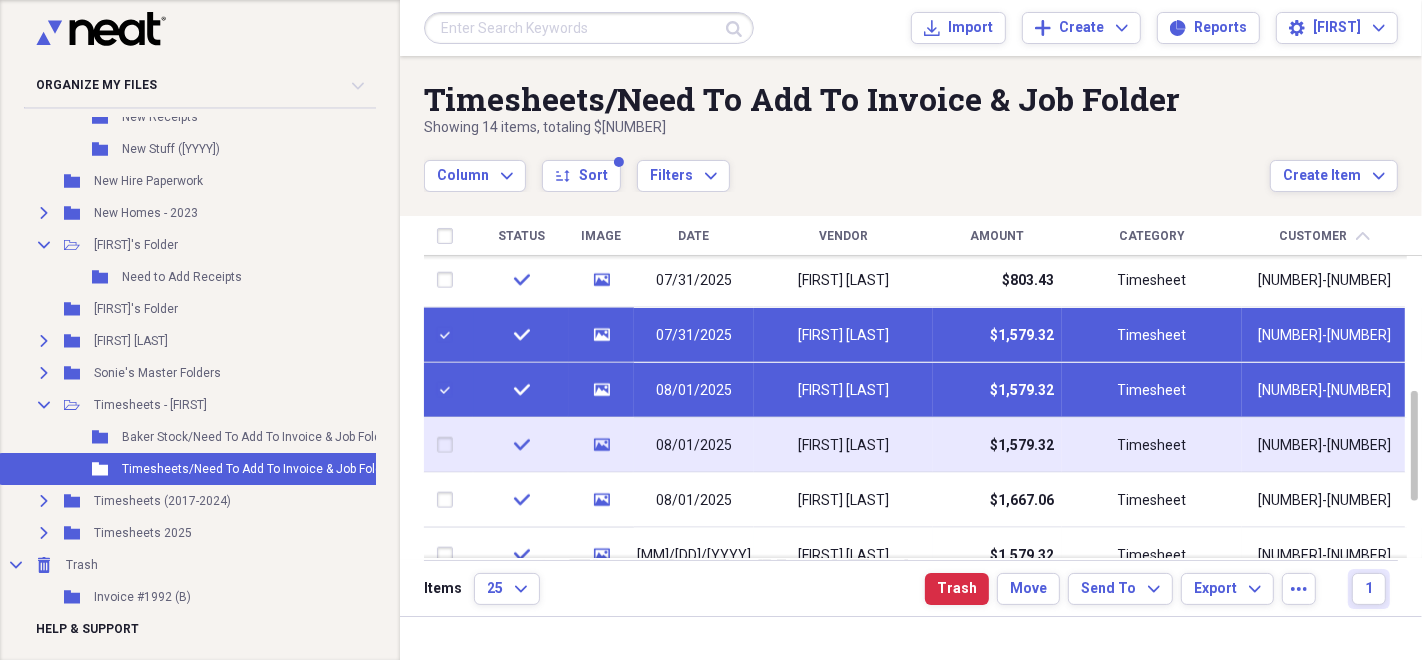 click at bounding box center [449, 445] 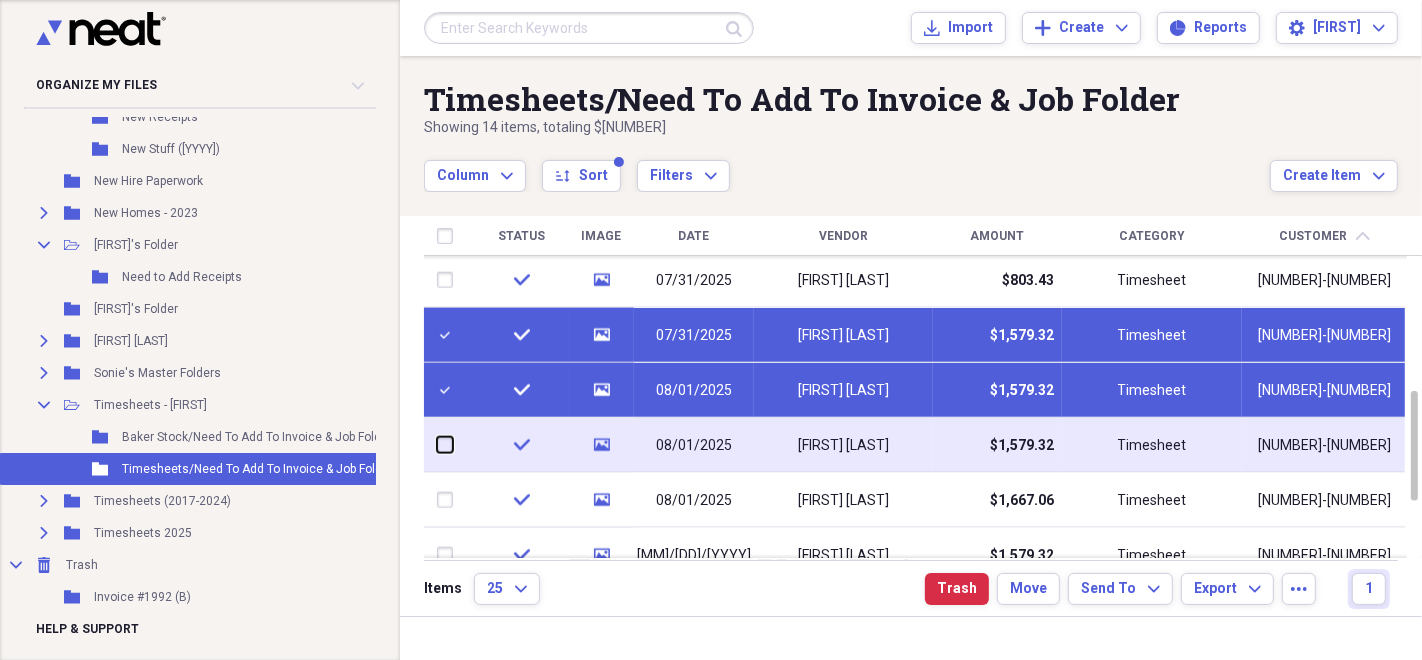 click at bounding box center [437, 445] 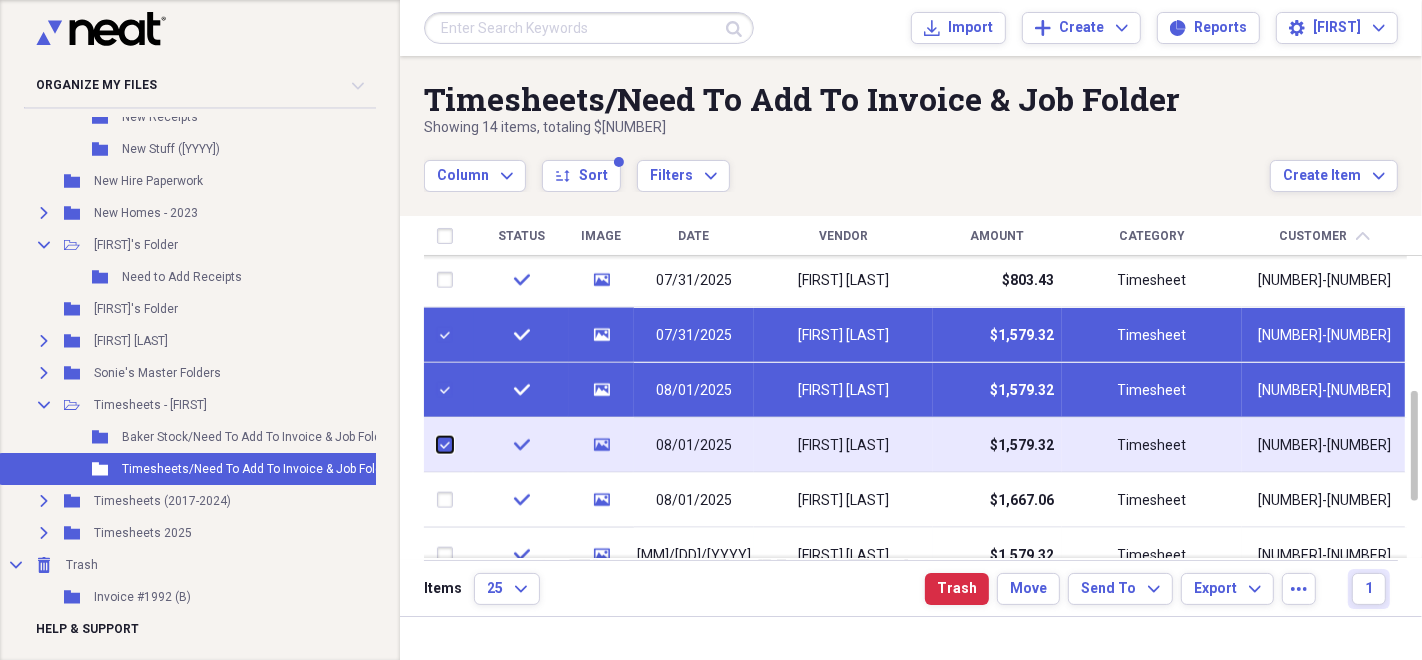 checkbox on "true" 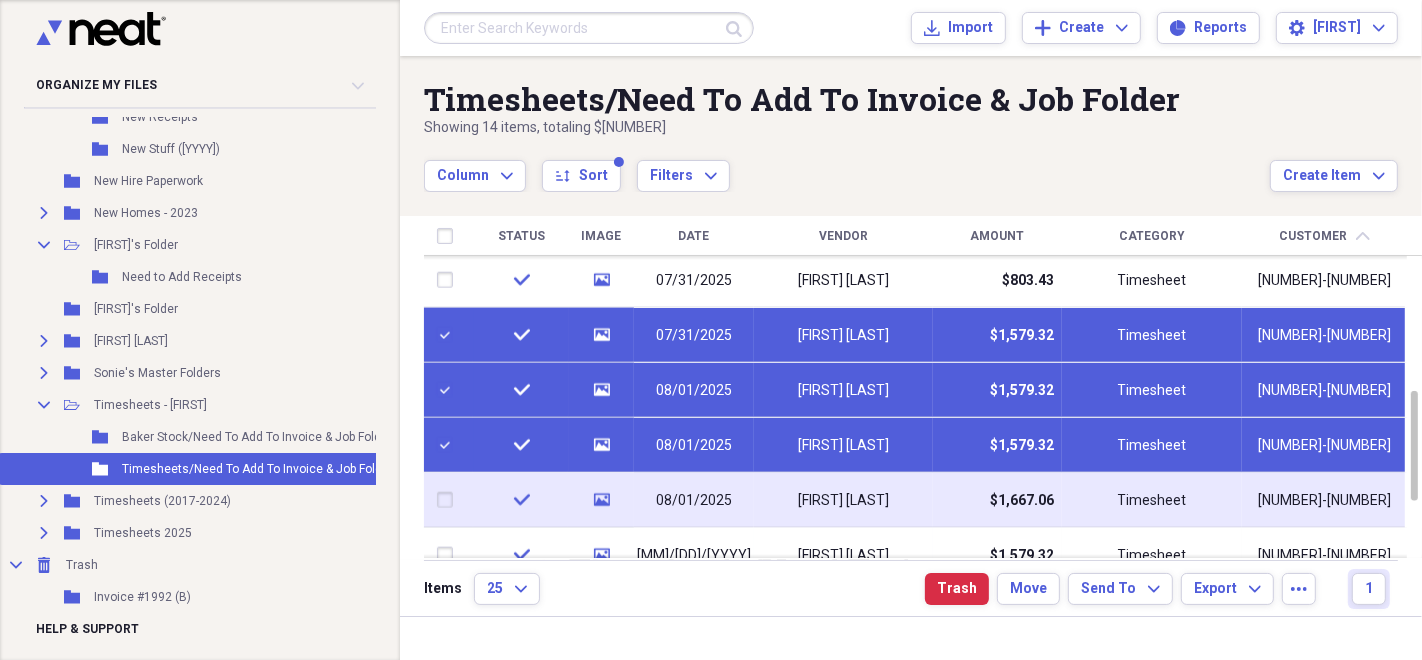 click at bounding box center [449, 500] 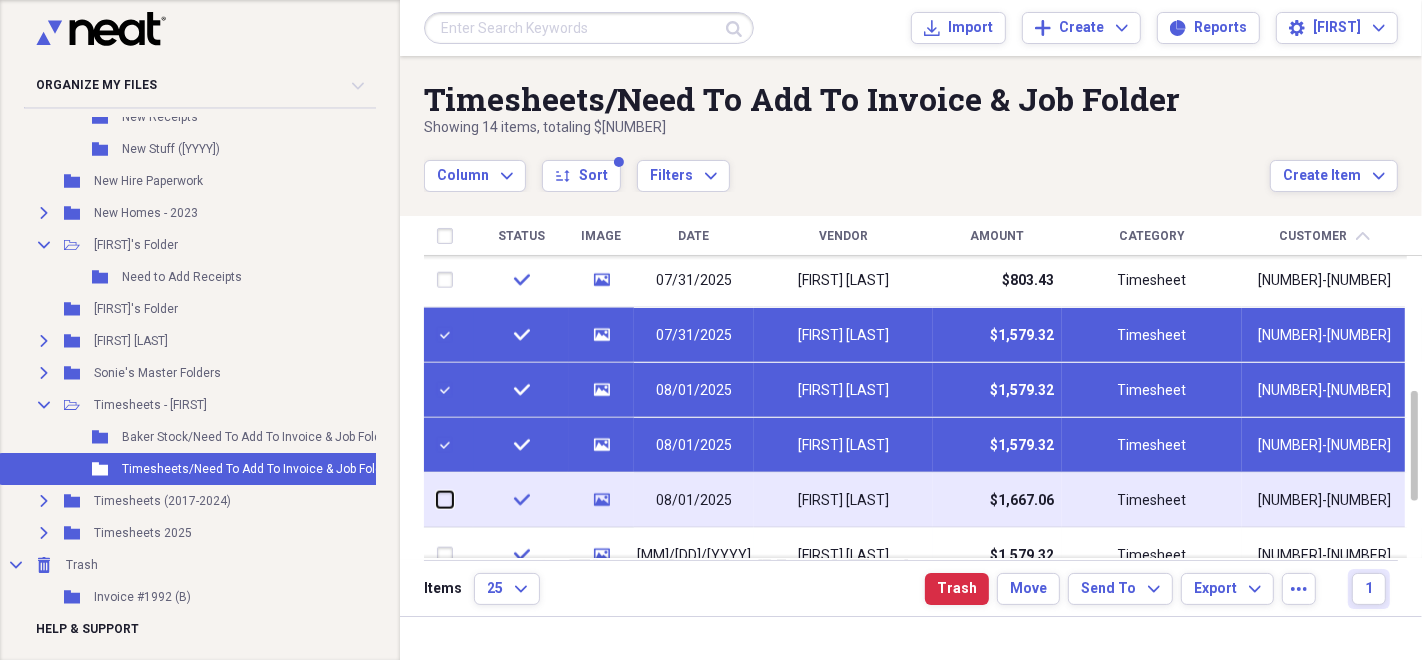 click at bounding box center [437, 500] 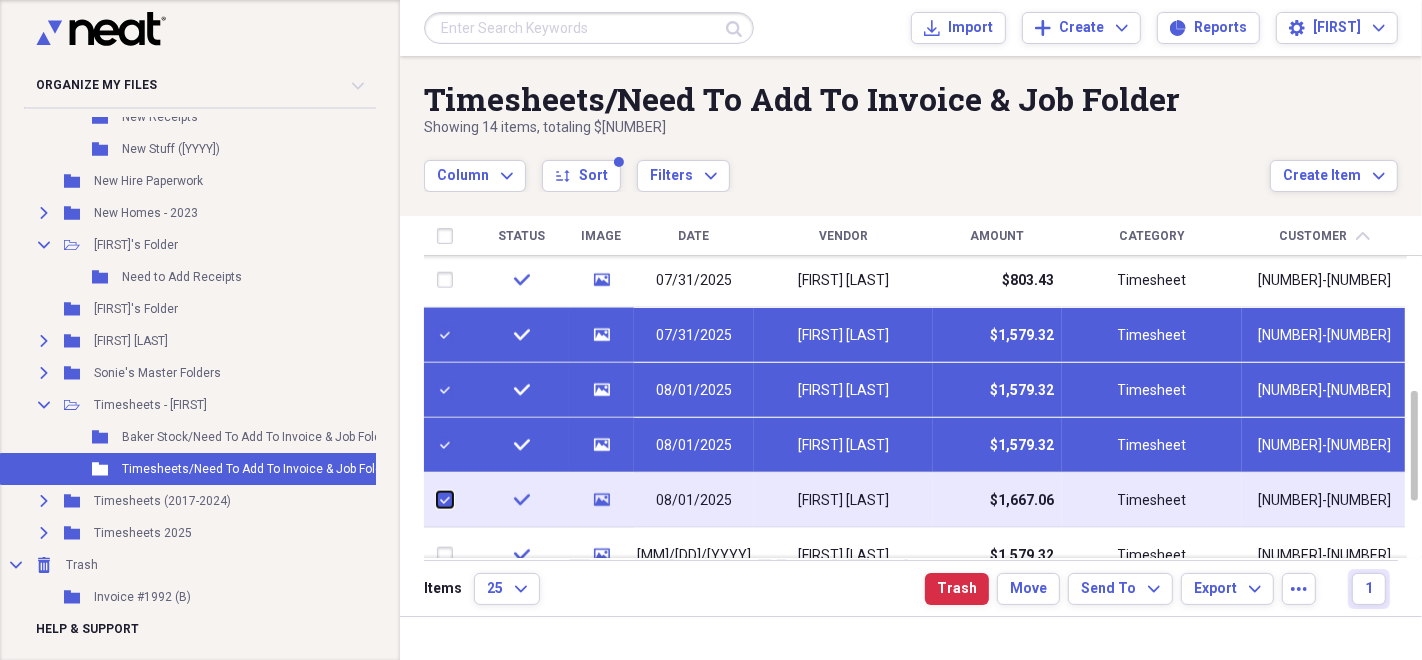 checkbox on "true" 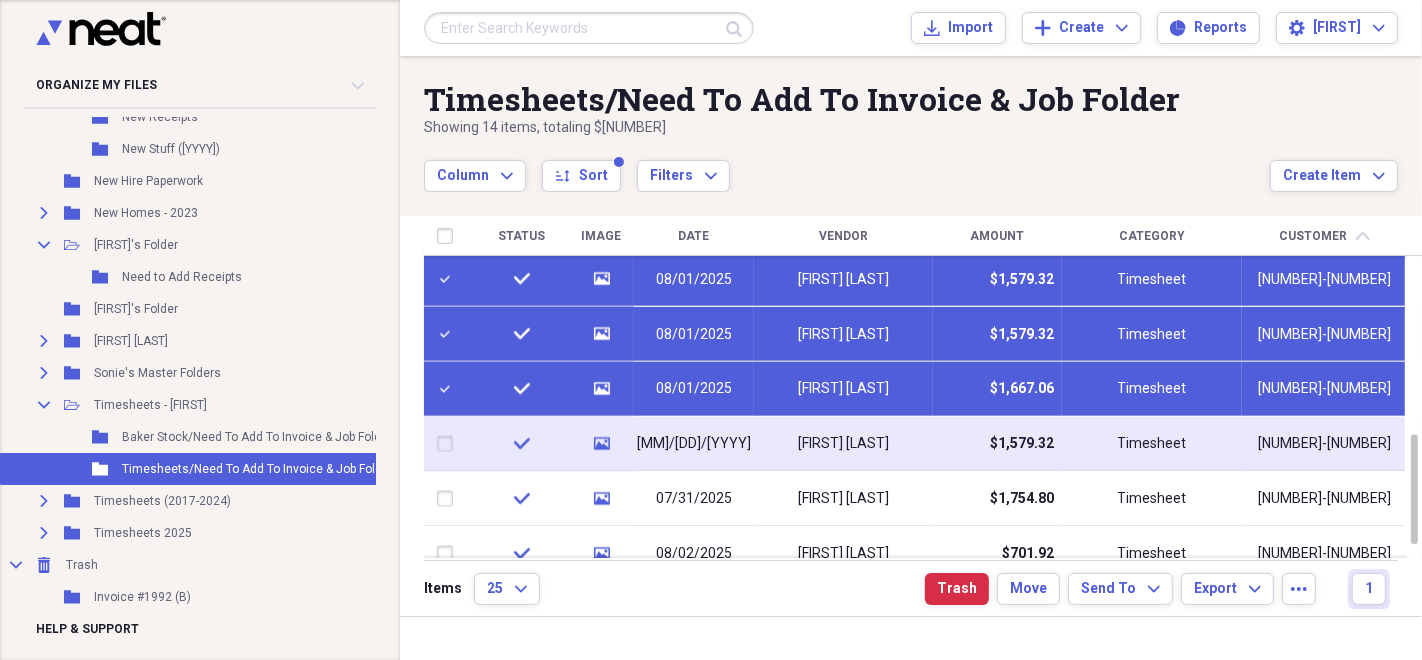 click at bounding box center [449, 444] 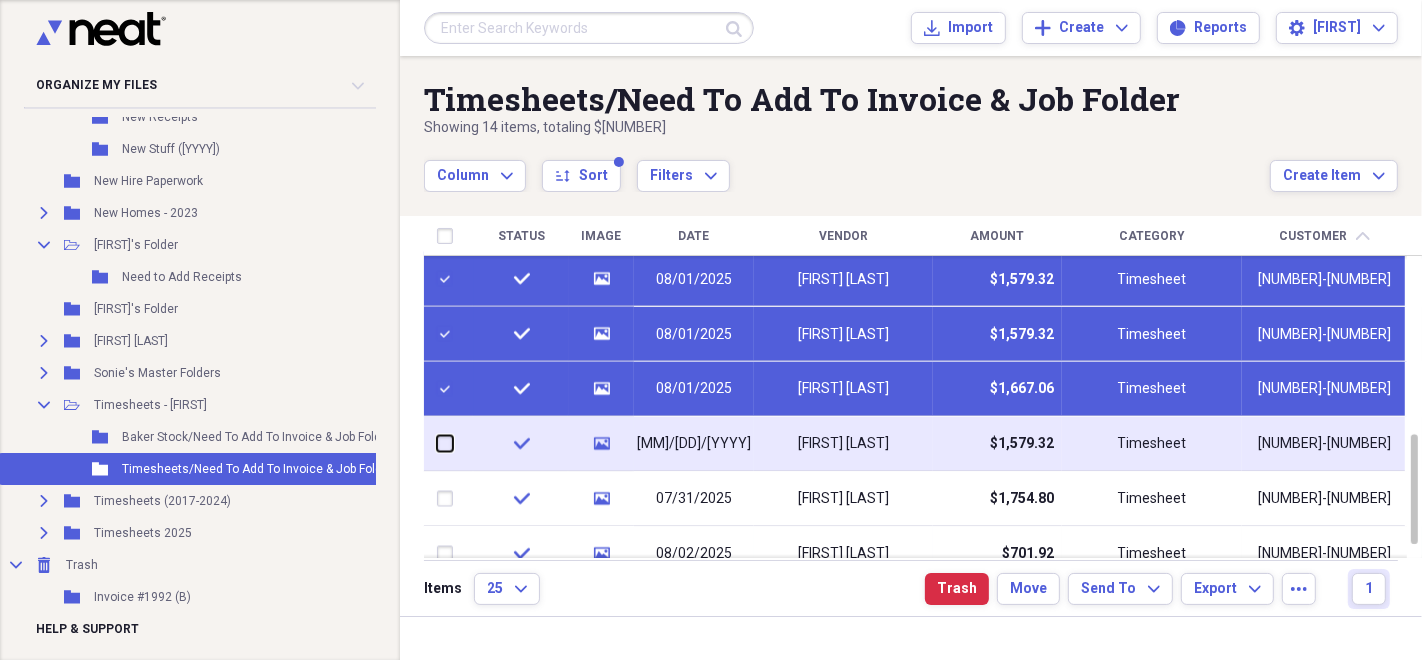 click at bounding box center (437, 444) 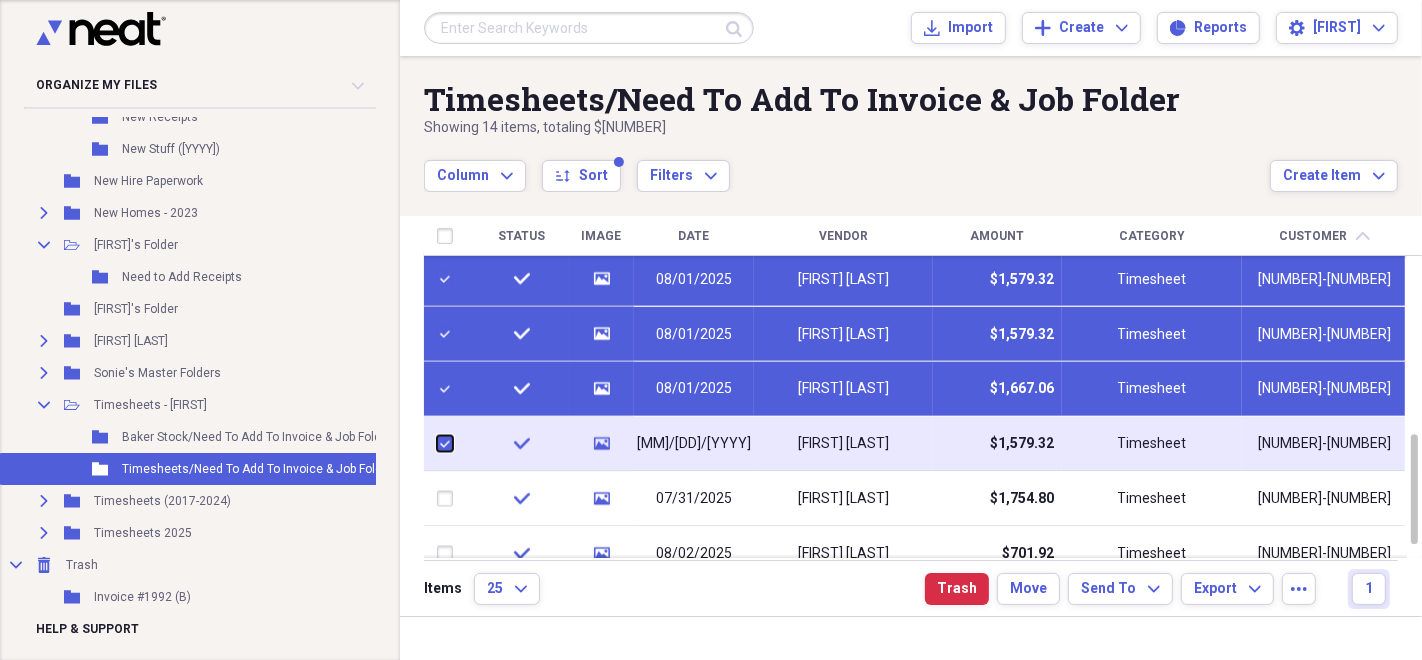 checkbox on "true" 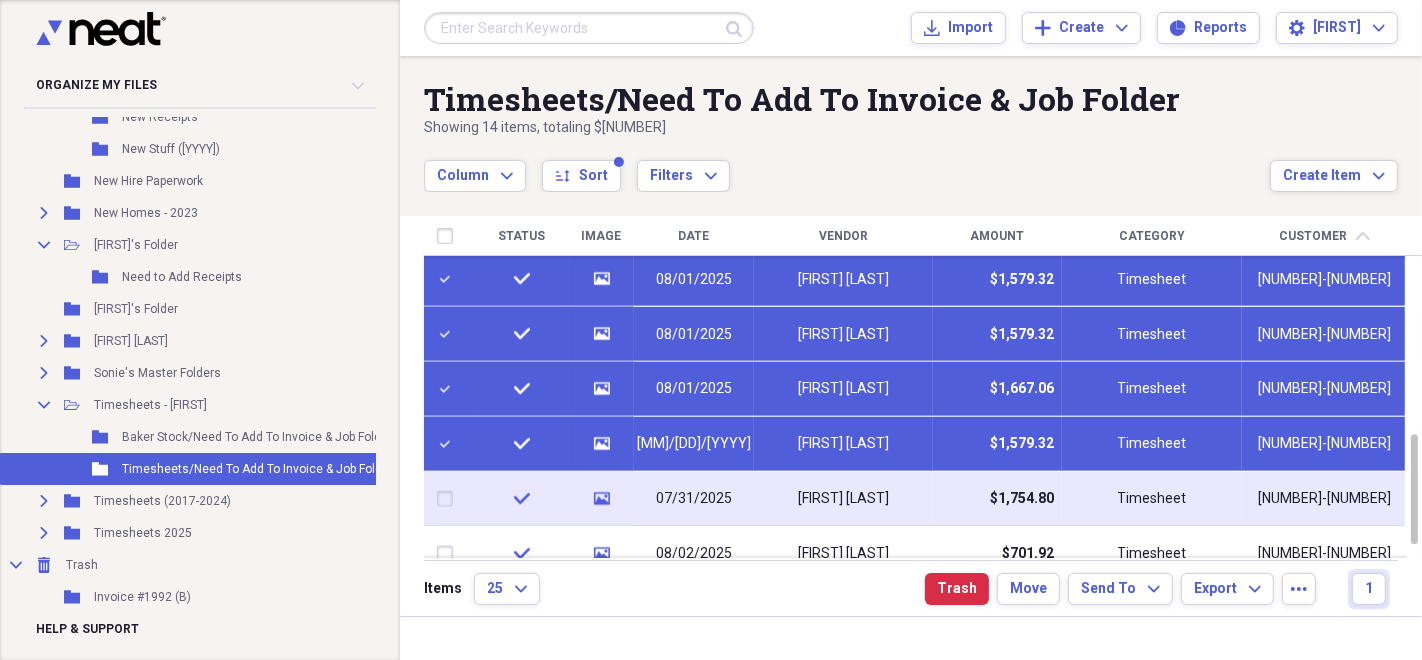 click at bounding box center (449, 499) 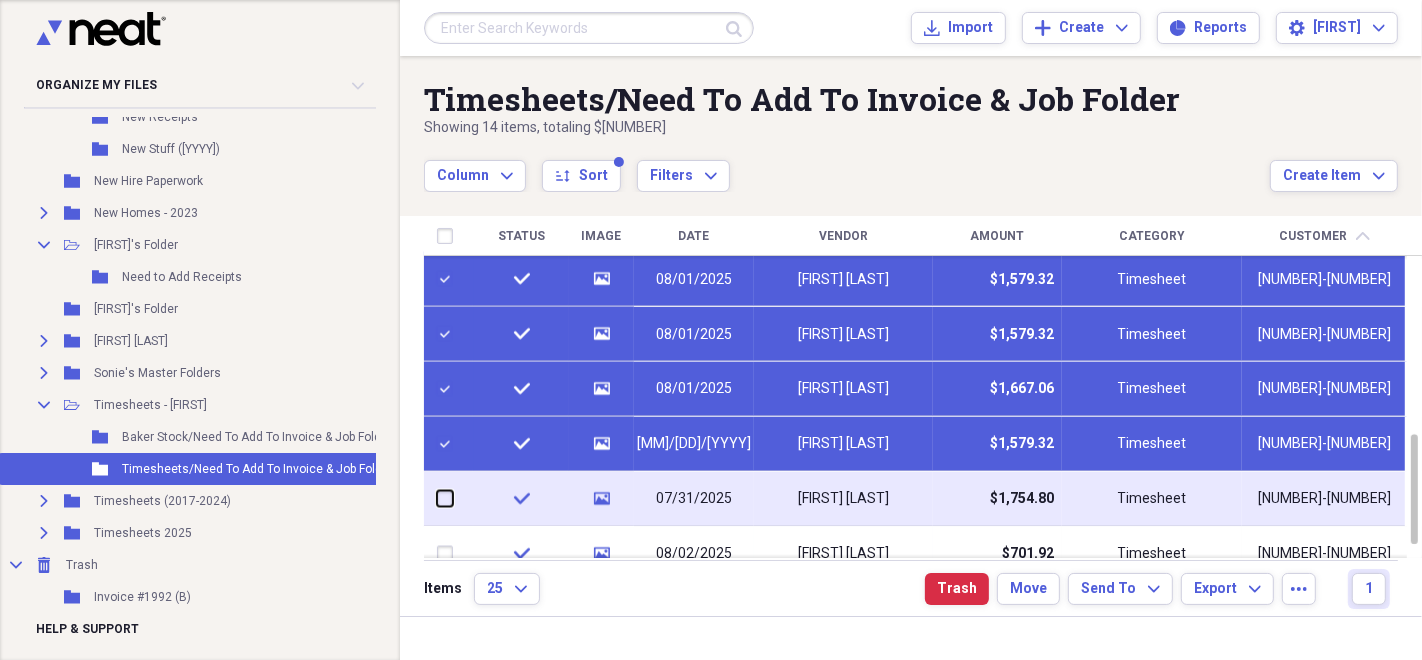 click at bounding box center (437, 499) 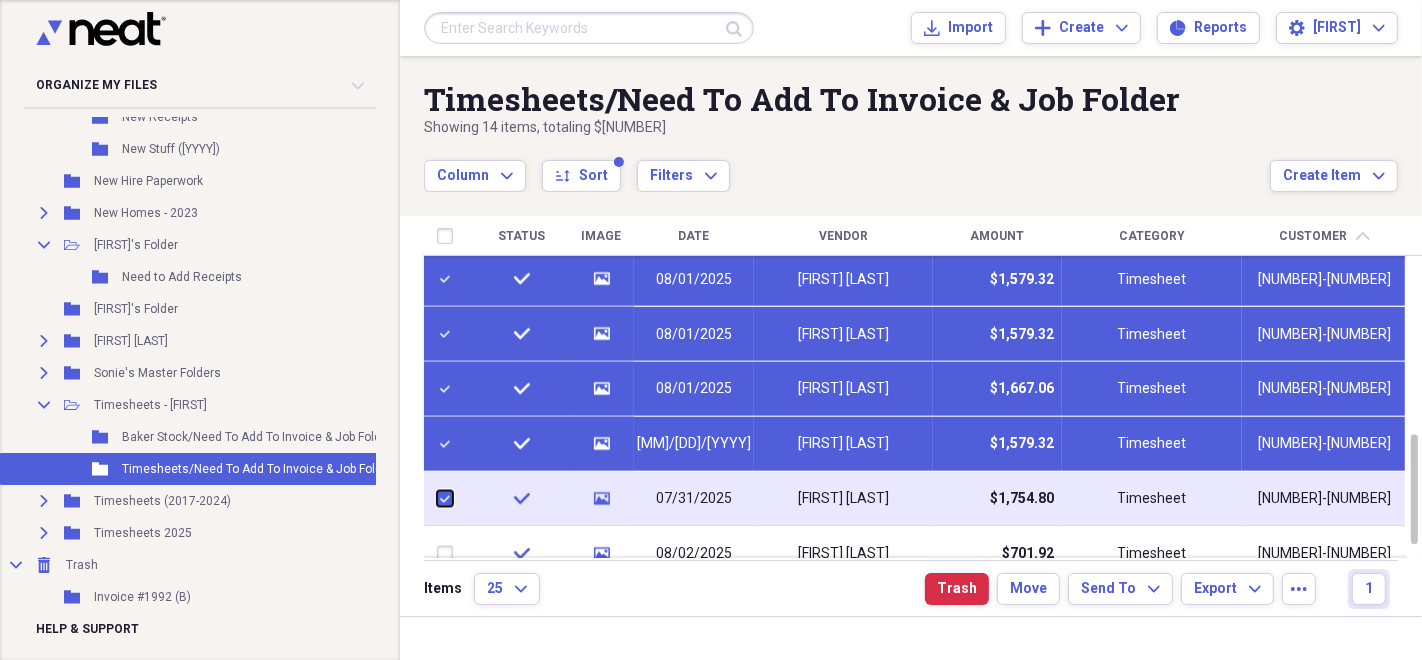 checkbox on "true" 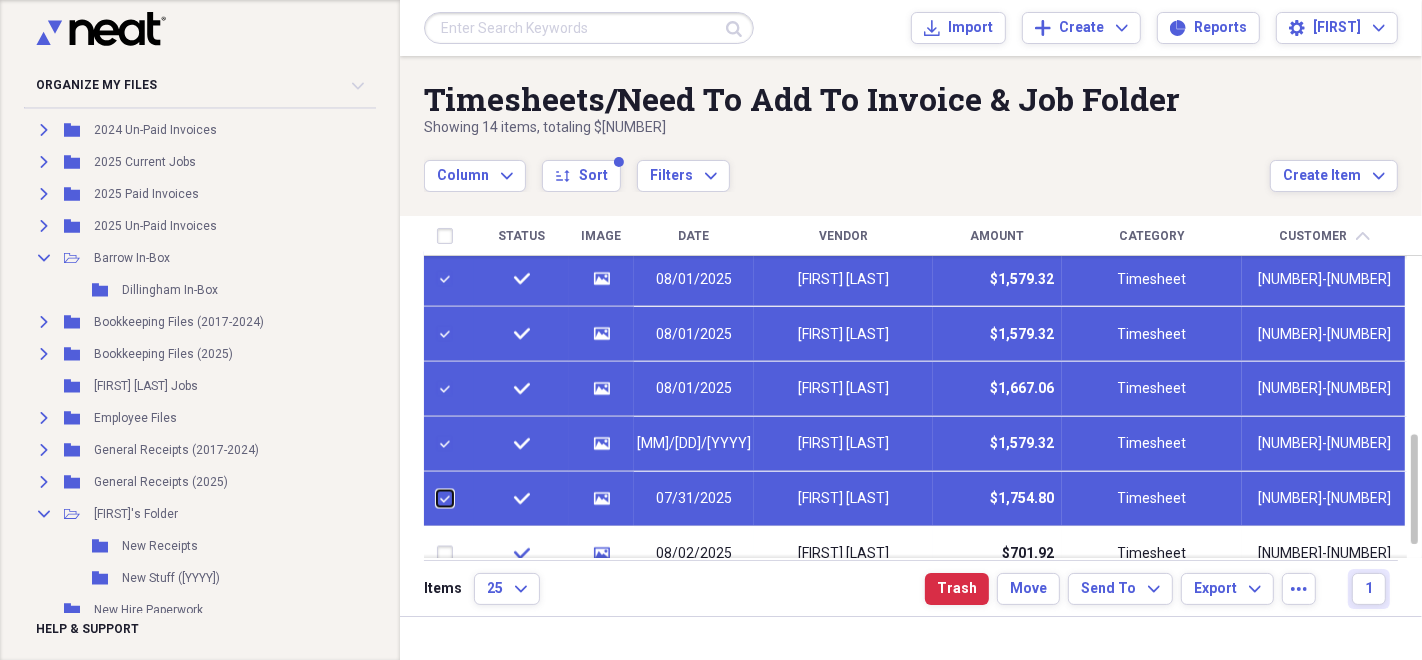 scroll, scrollTop: 1366, scrollLeft: 0, axis: vertical 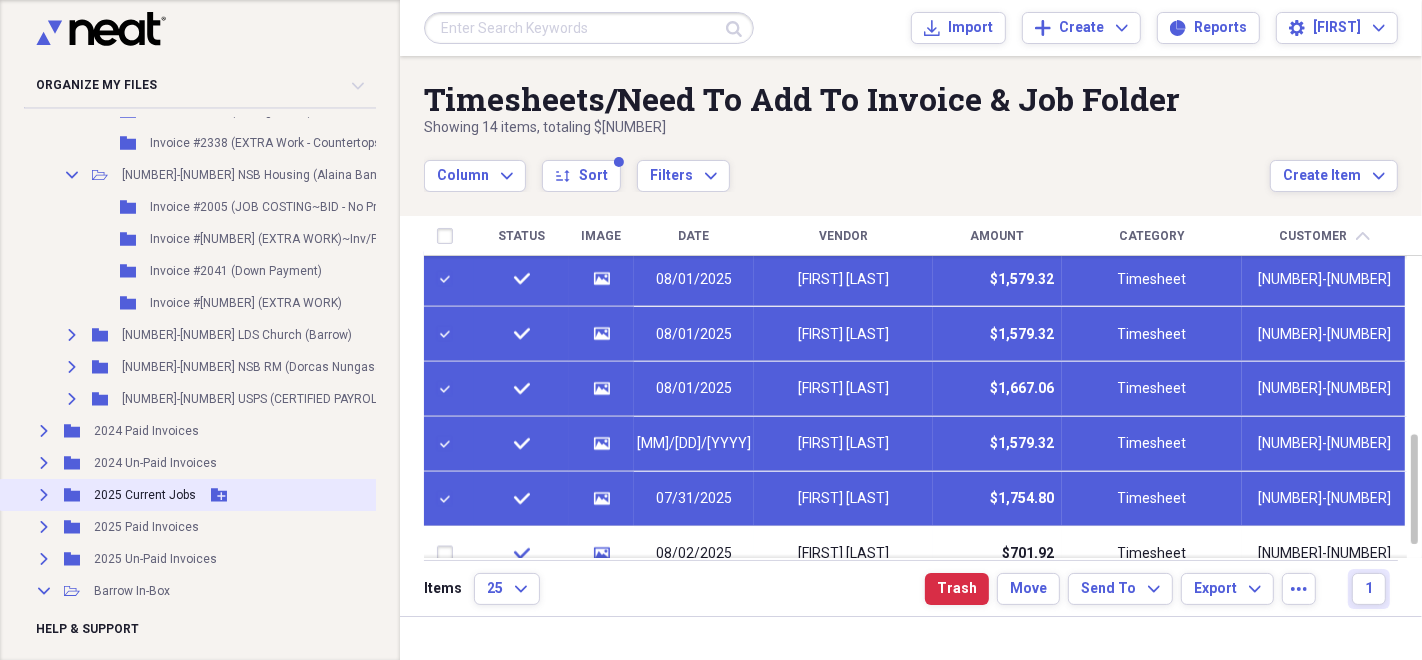 click on "Expand" 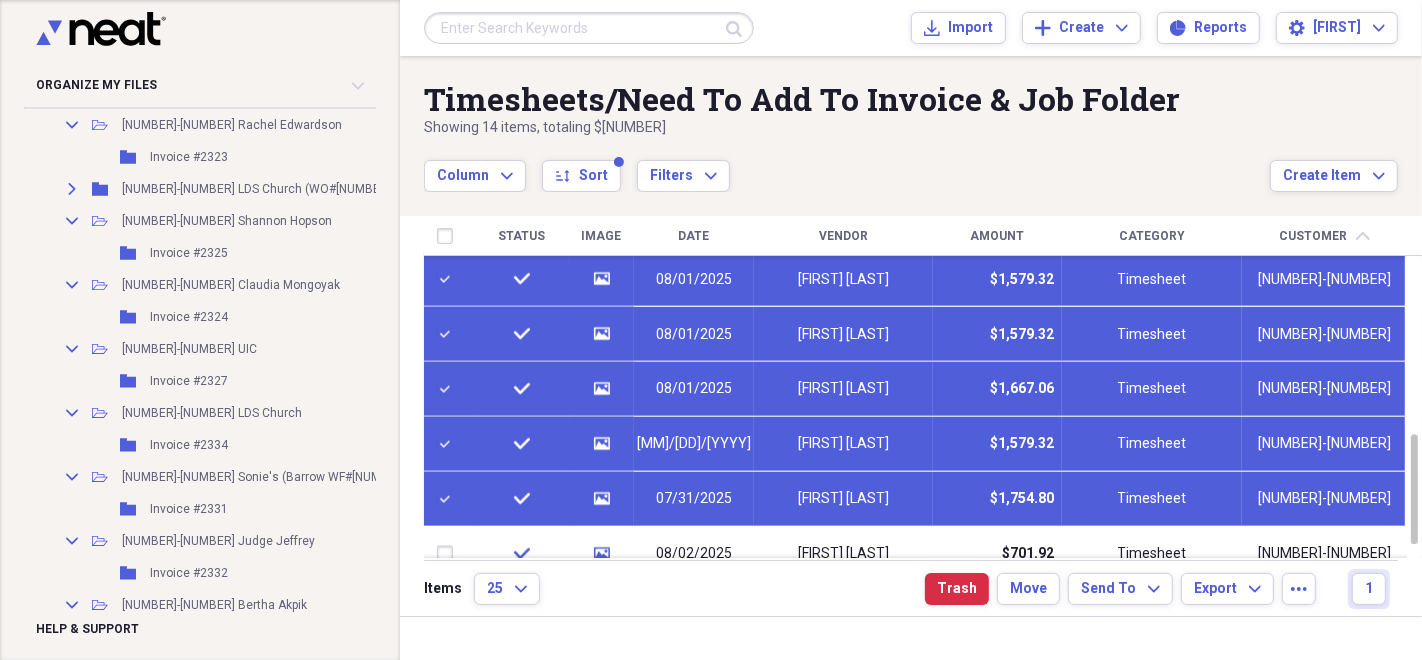 scroll, scrollTop: 3366, scrollLeft: 0, axis: vertical 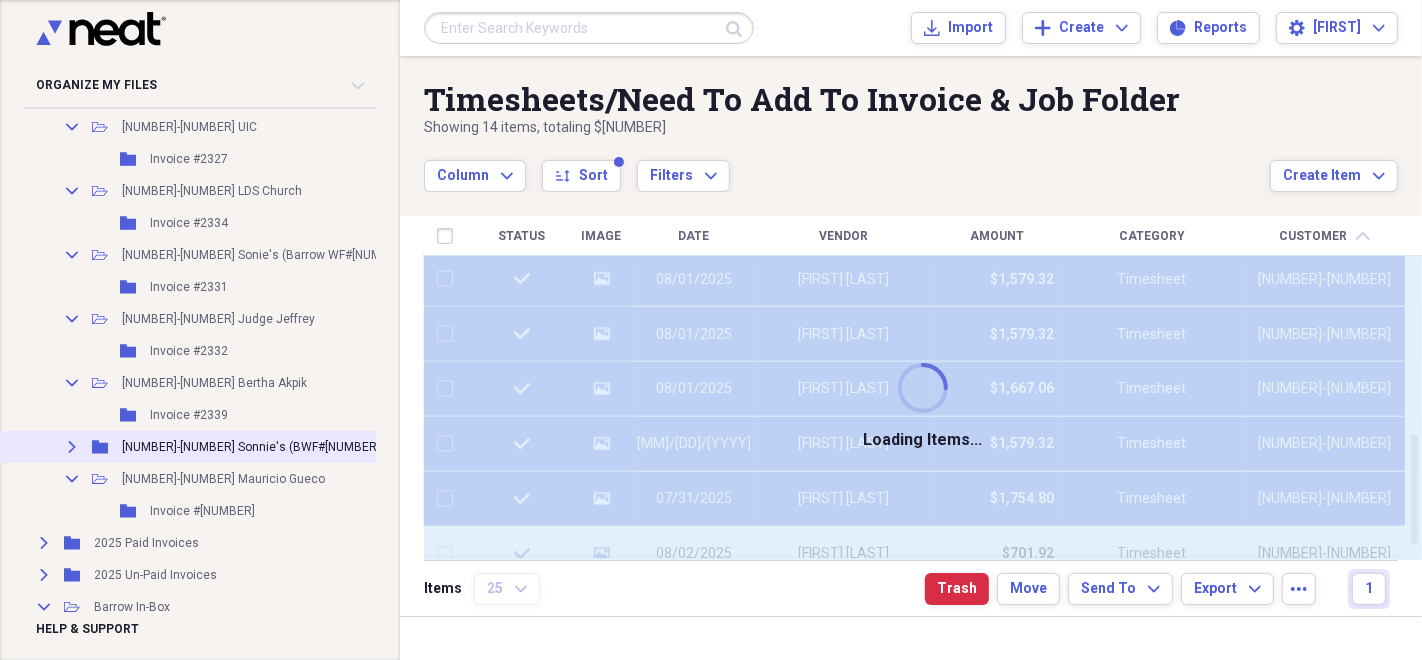 checkbox on "false" 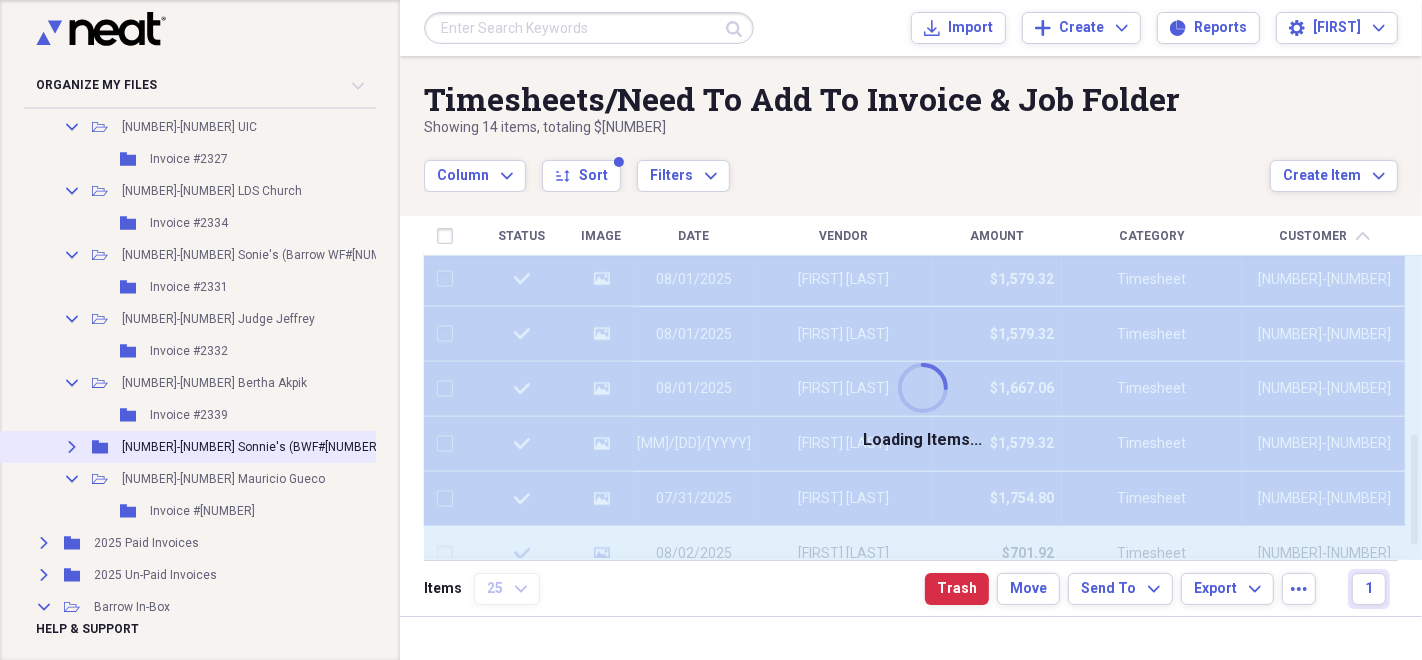 checkbox on "false" 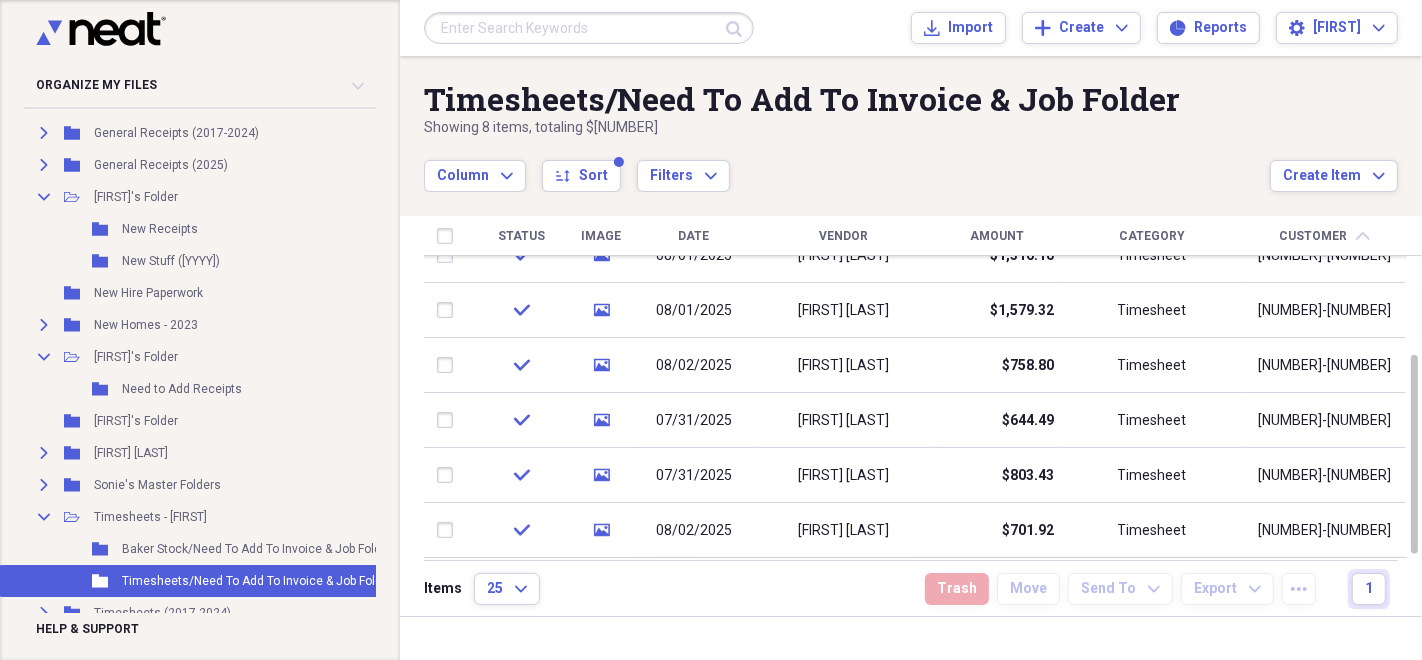 scroll, scrollTop: 4160, scrollLeft: 0, axis: vertical 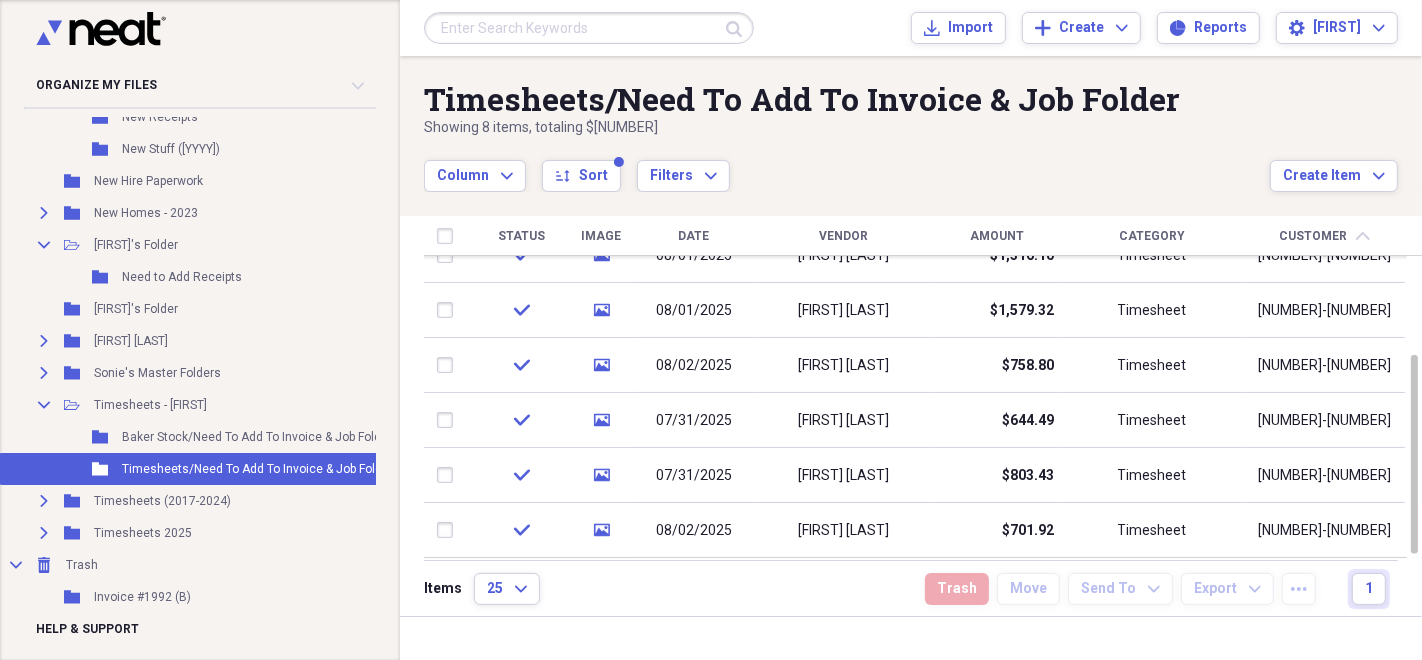 click on "Folder Timesheets/Need To Add To Invoice & Job Folder Add Folder" at bounding box center (275, 469) 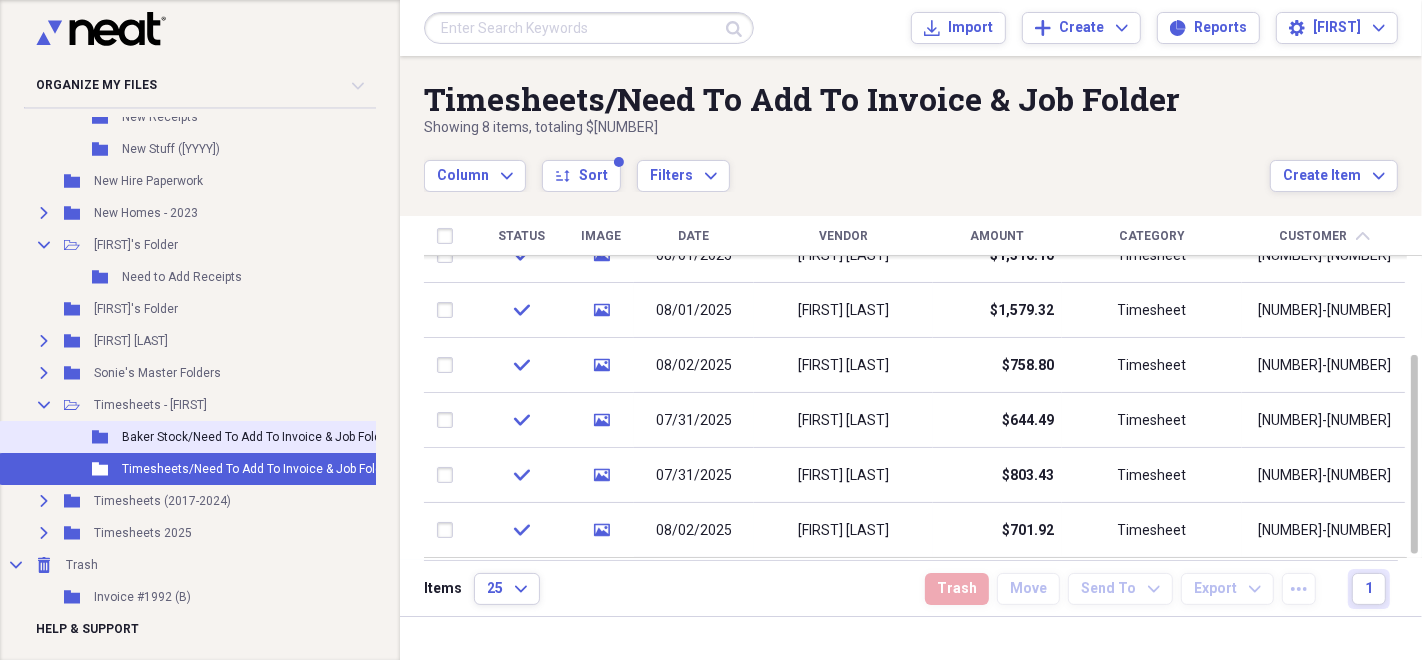 click on "Folder Baker Stock/Need To Add To Invoice & Job Folder Add Folder" at bounding box center [275, 437] 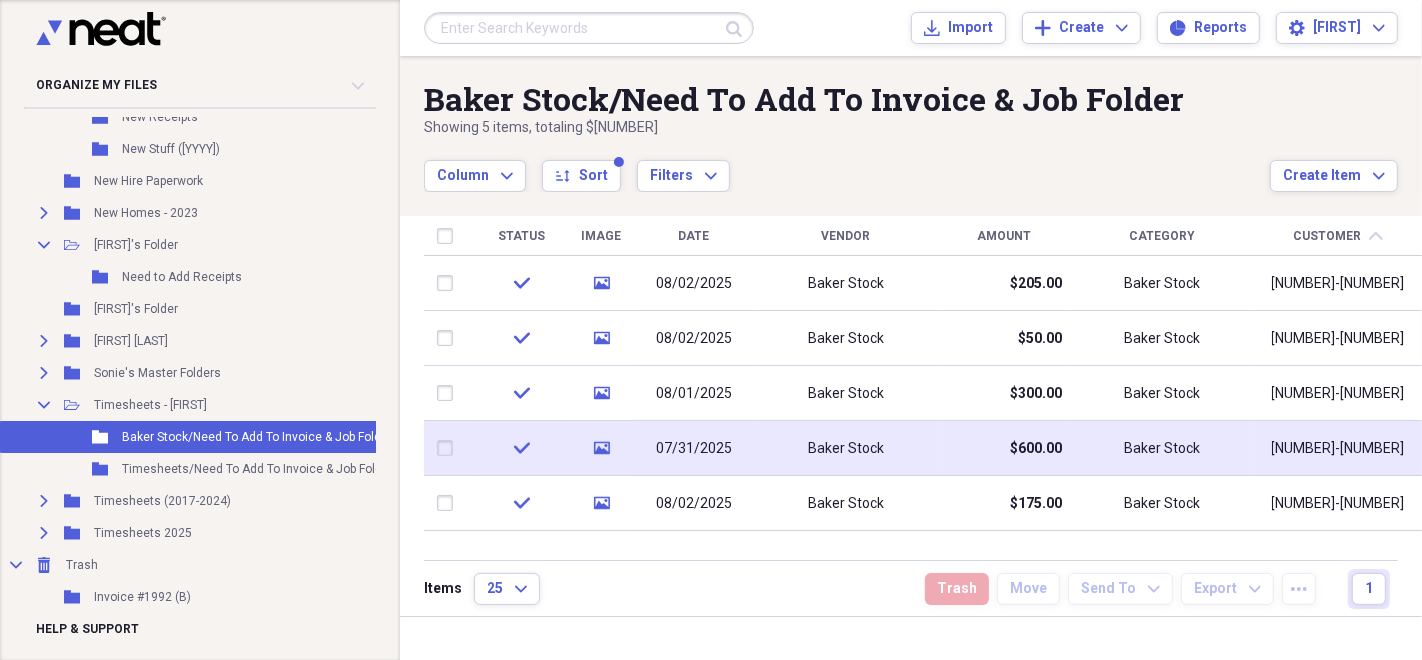 click at bounding box center (449, 448) 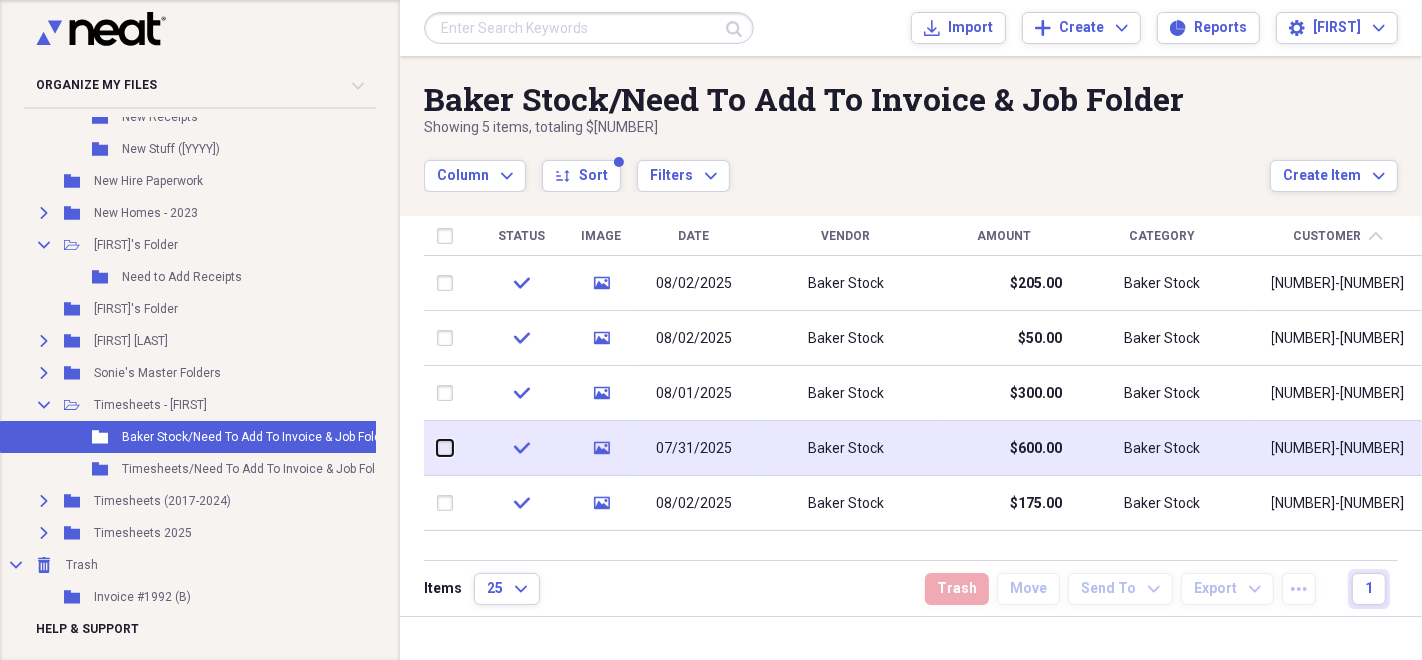 click at bounding box center (437, 448) 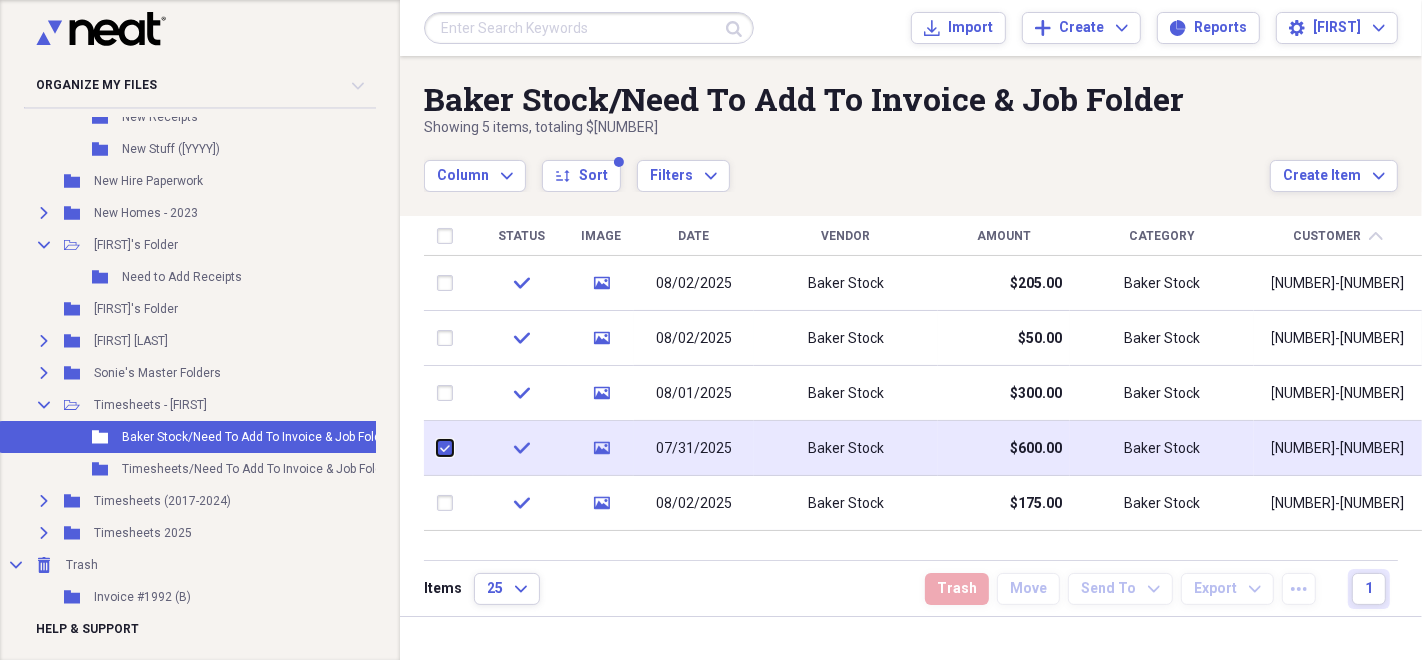 checkbox on "true" 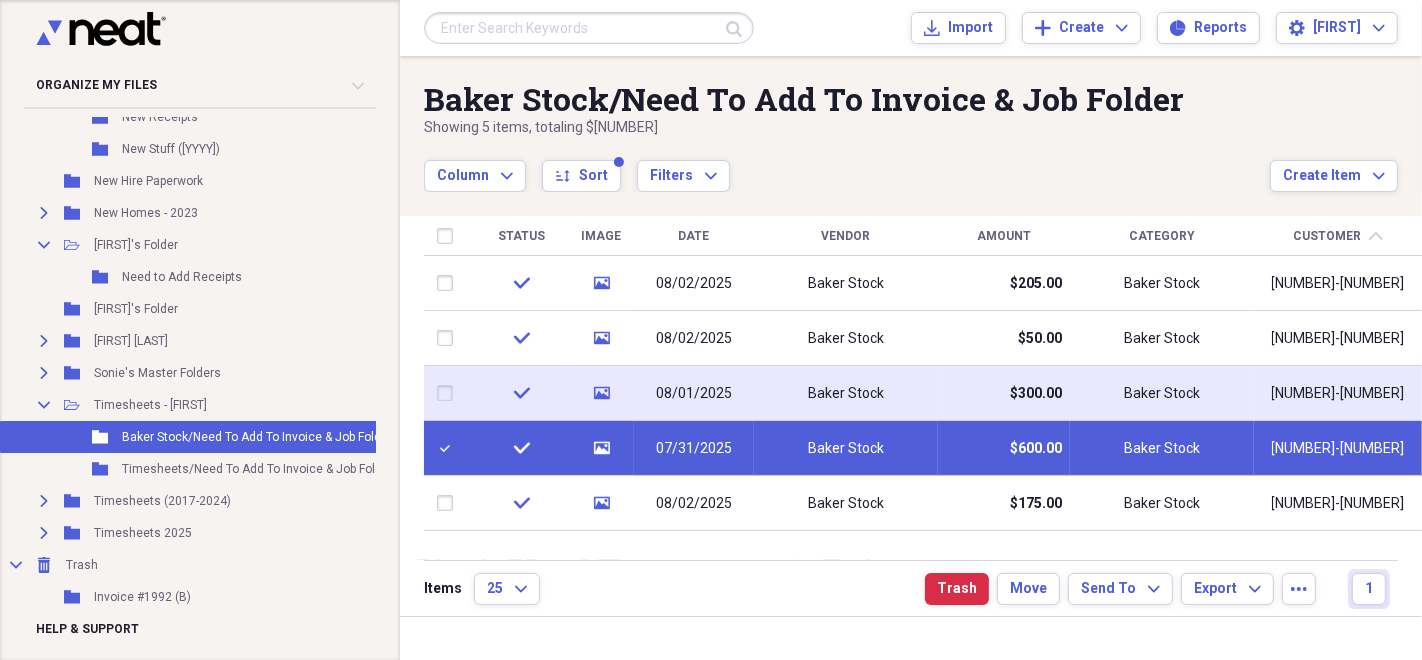 click at bounding box center (449, 393) 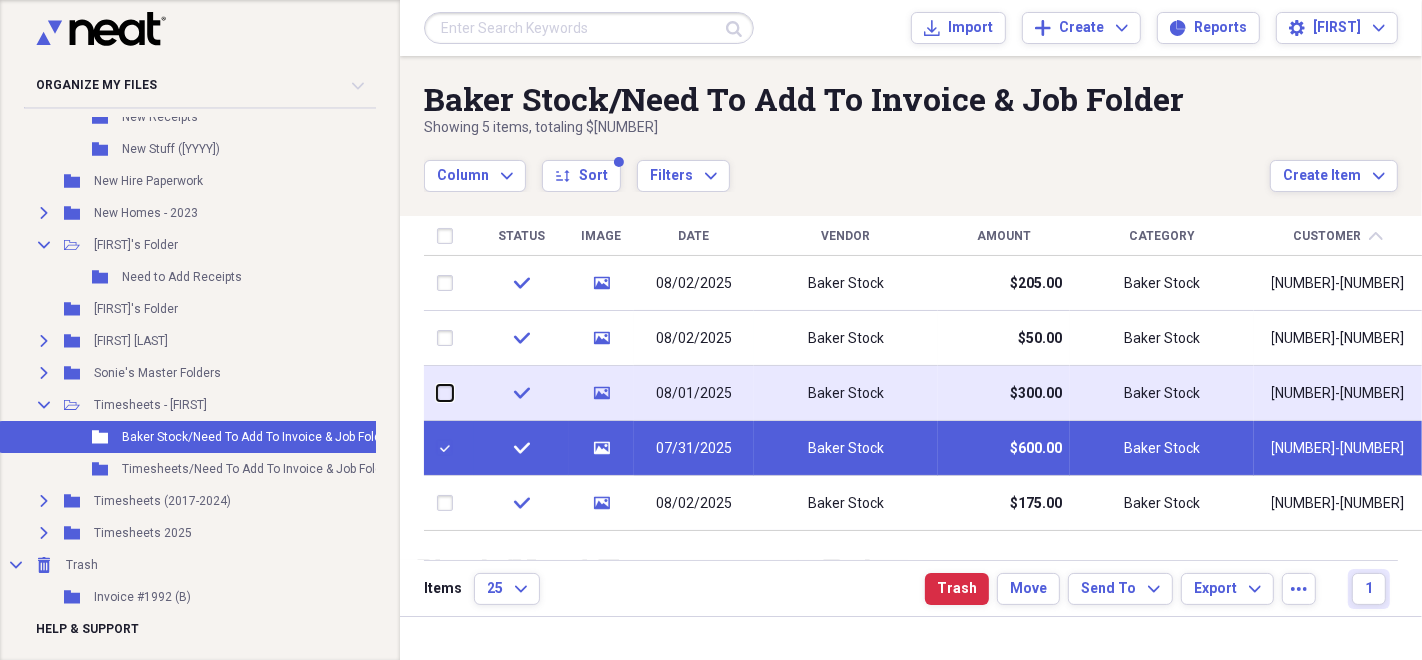 click at bounding box center (437, 393) 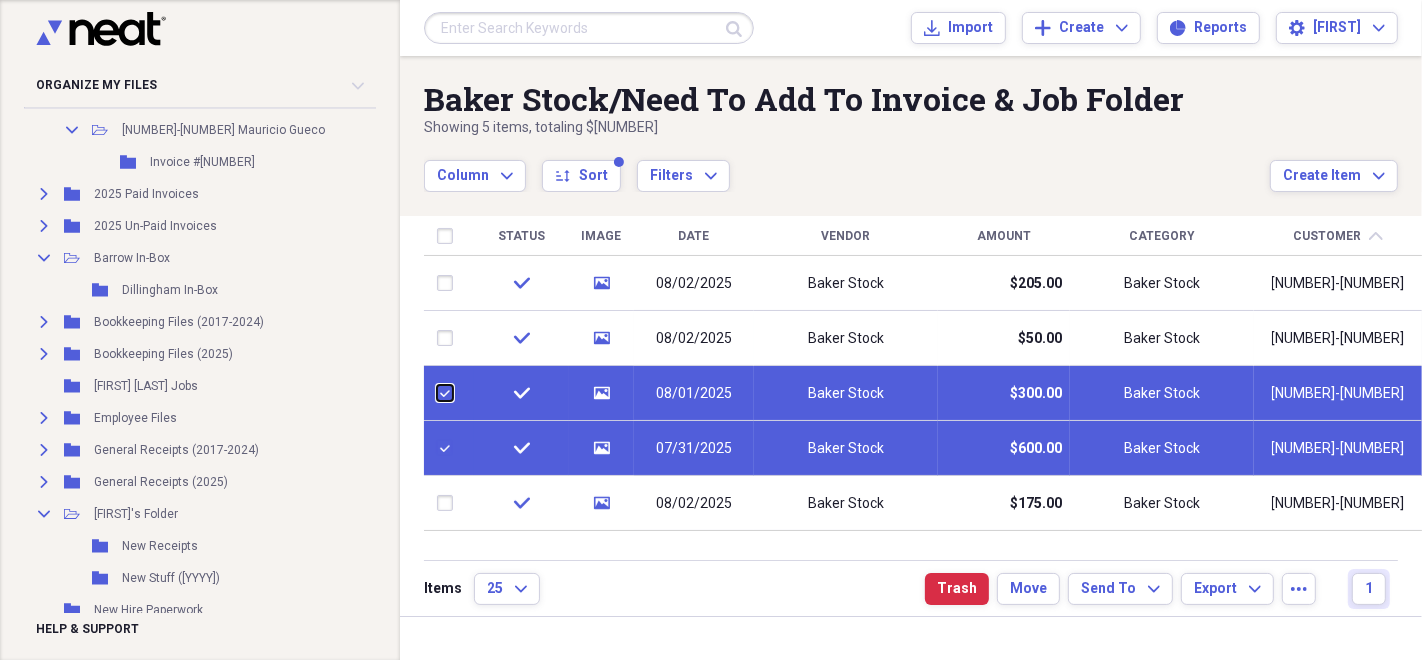 scroll, scrollTop: 3382, scrollLeft: 0, axis: vertical 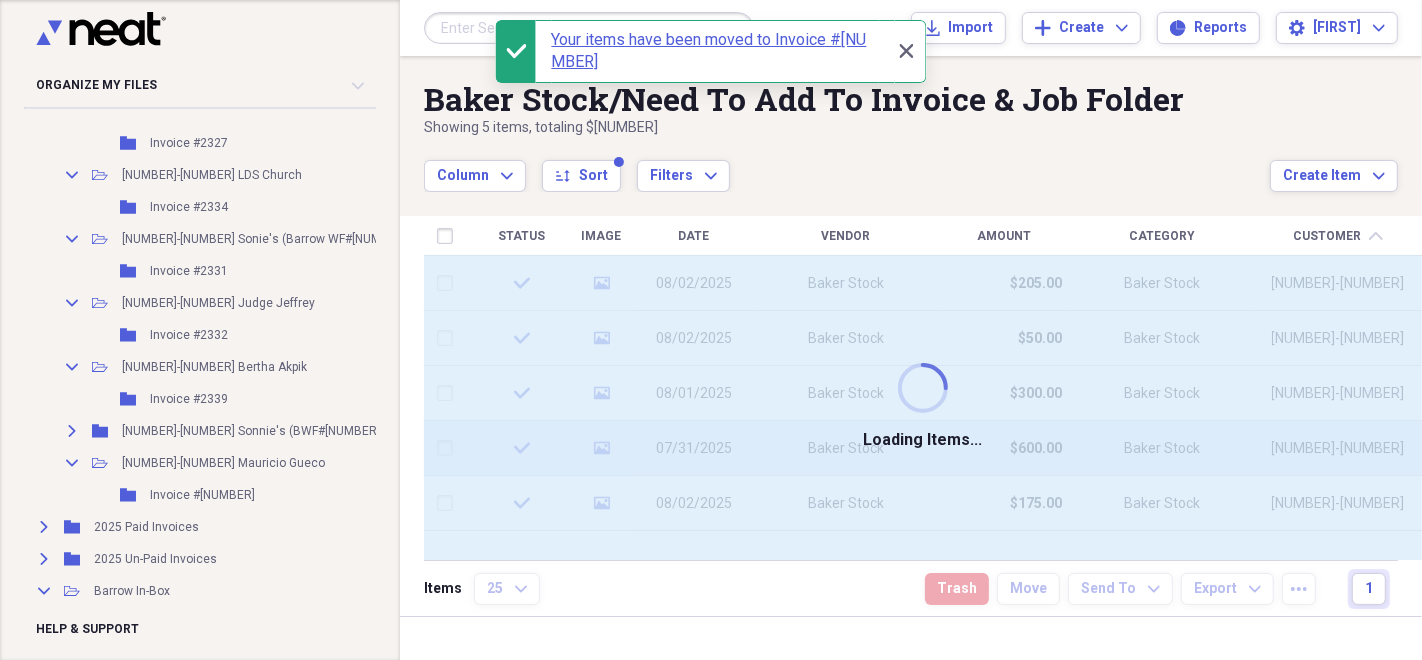 checkbox on "false" 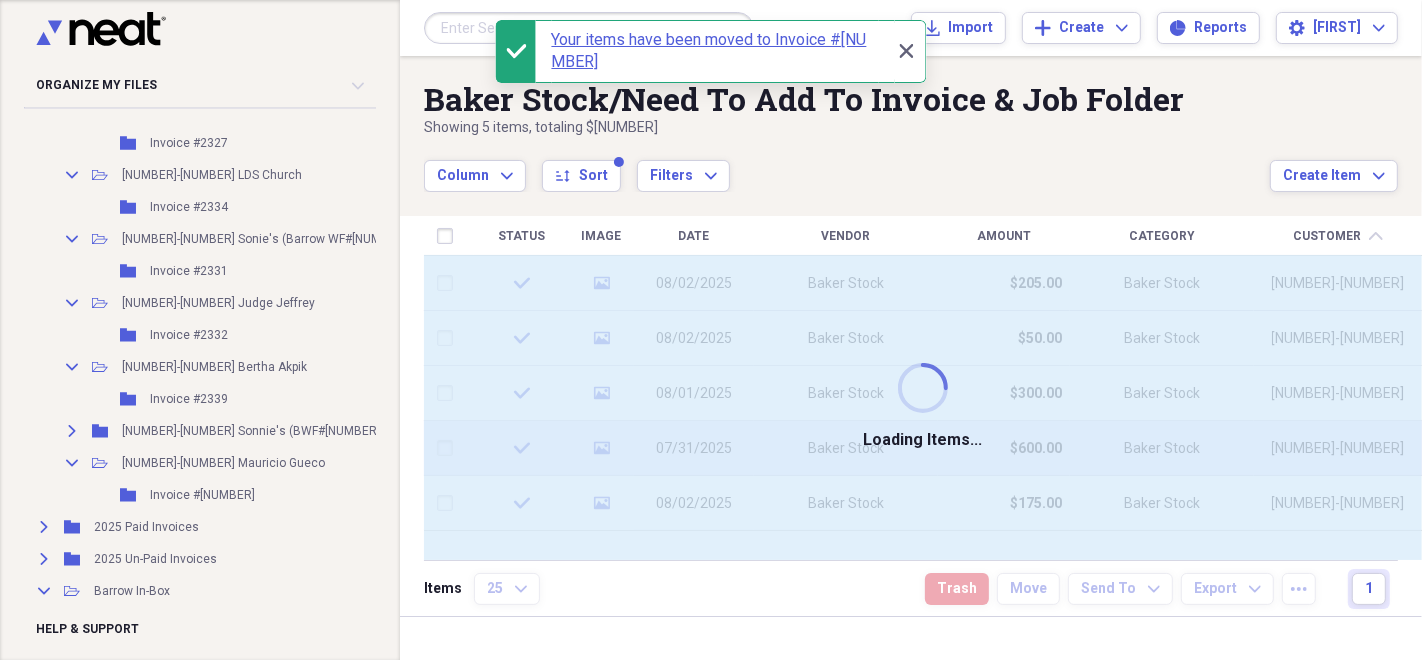 checkbox on "false" 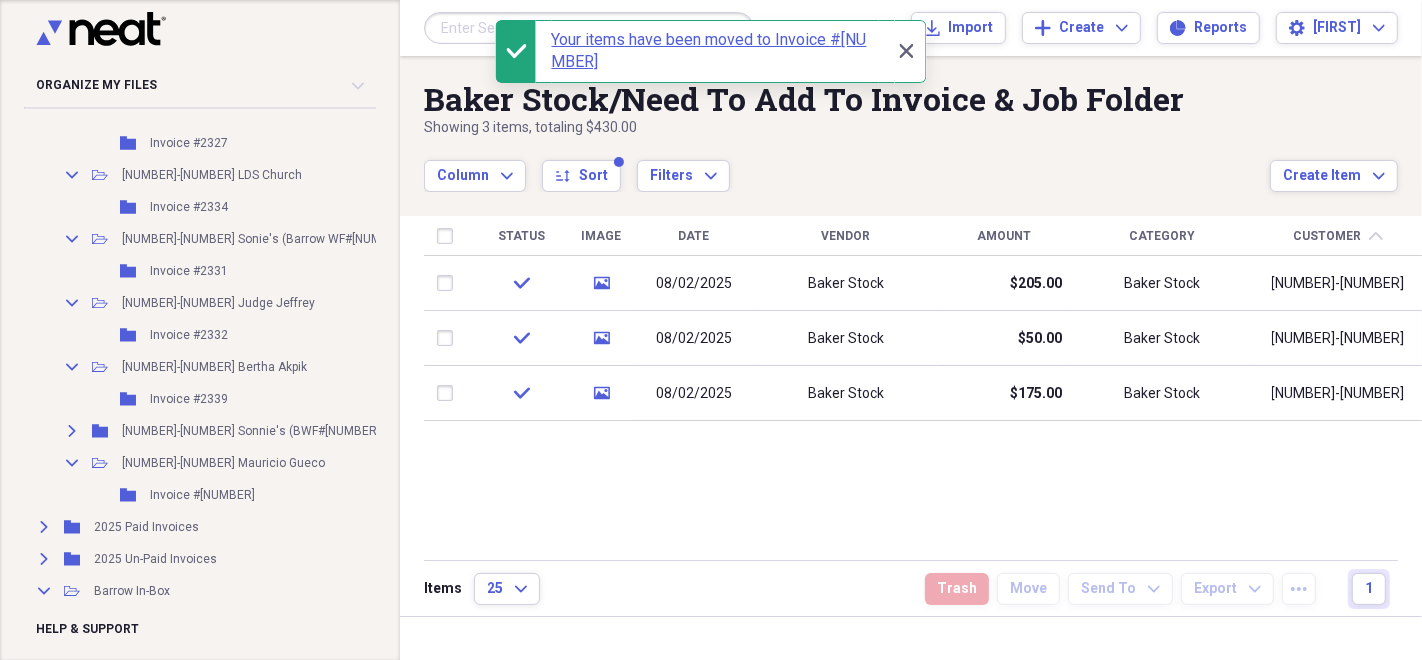 click on "Invoice #[NUMBER]" at bounding box center (202, 495) 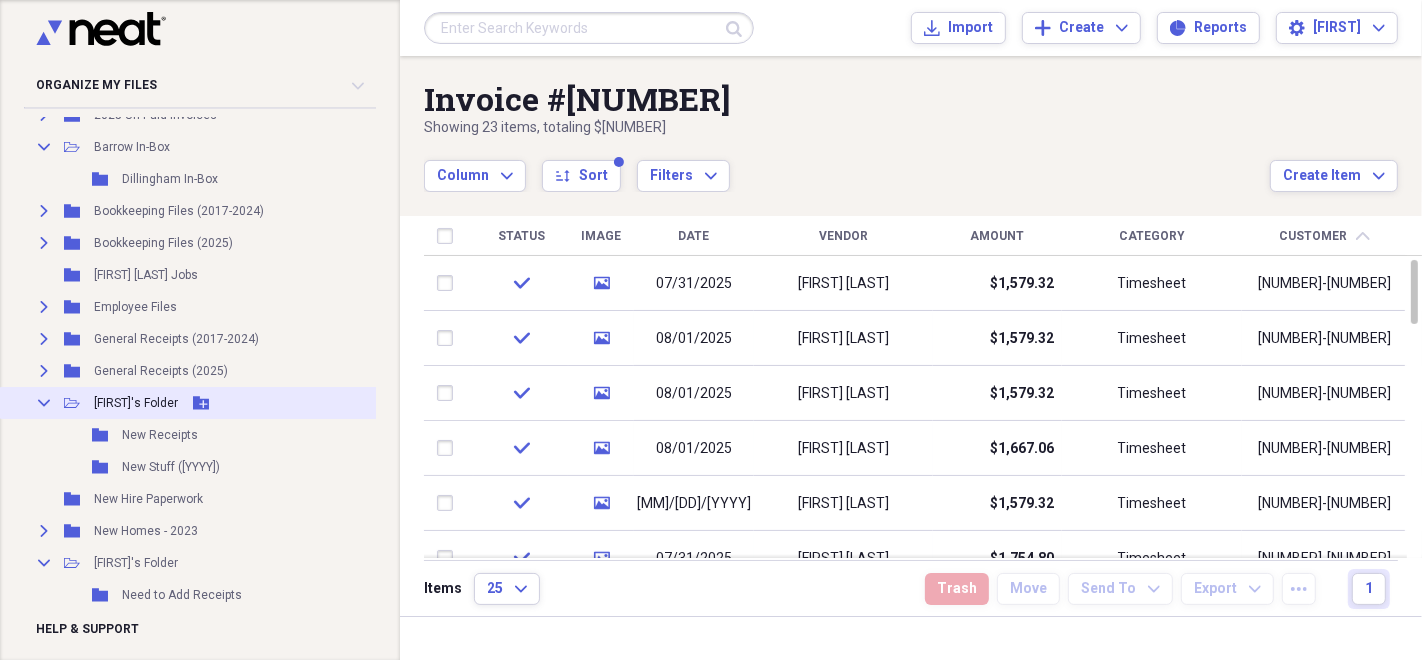 scroll, scrollTop: 4048, scrollLeft: 0, axis: vertical 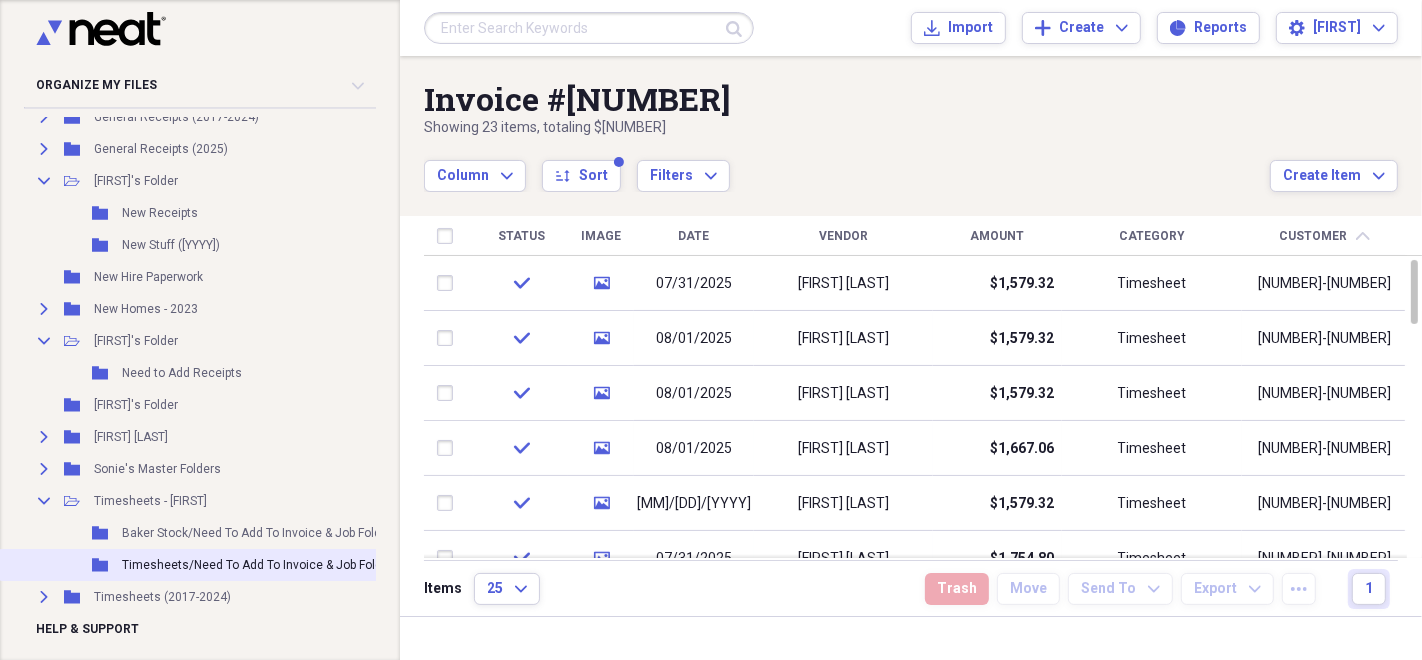 click on "Timesheets/Need To Add To Invoice & Job Folder" at bounding box center [257, 565] 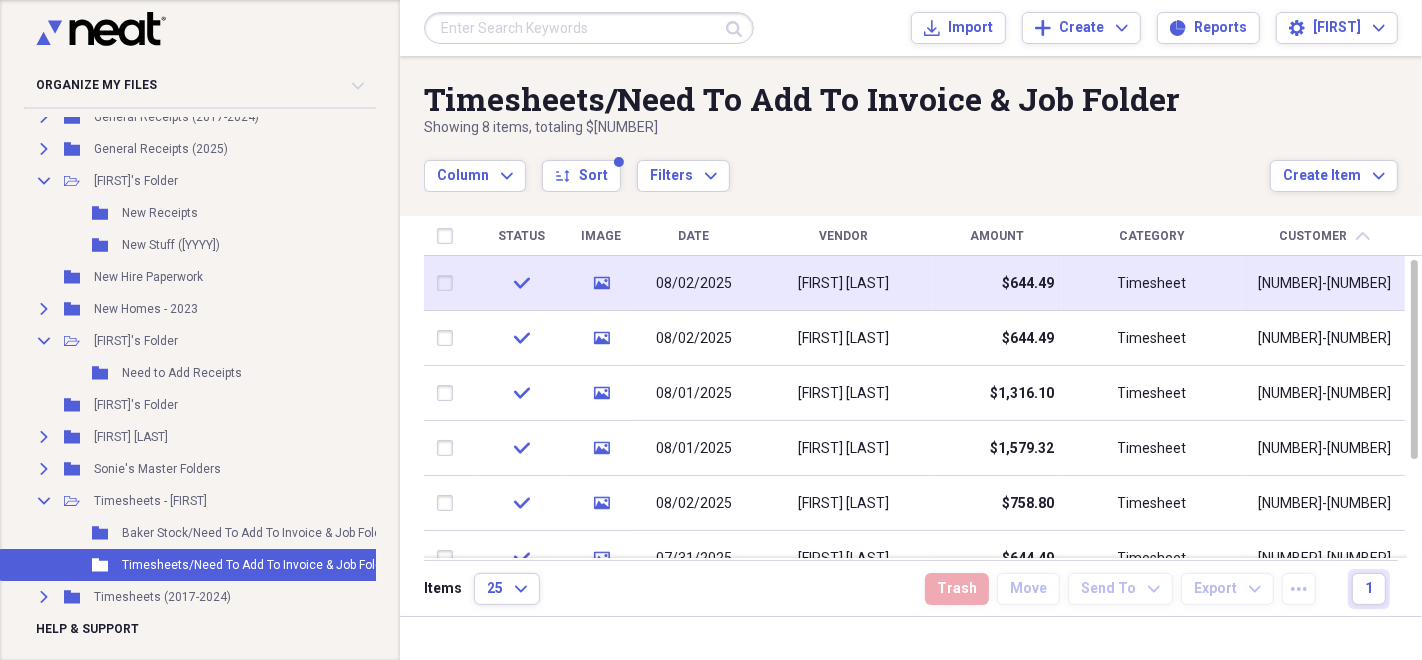 click at bounding box center [449, 283] 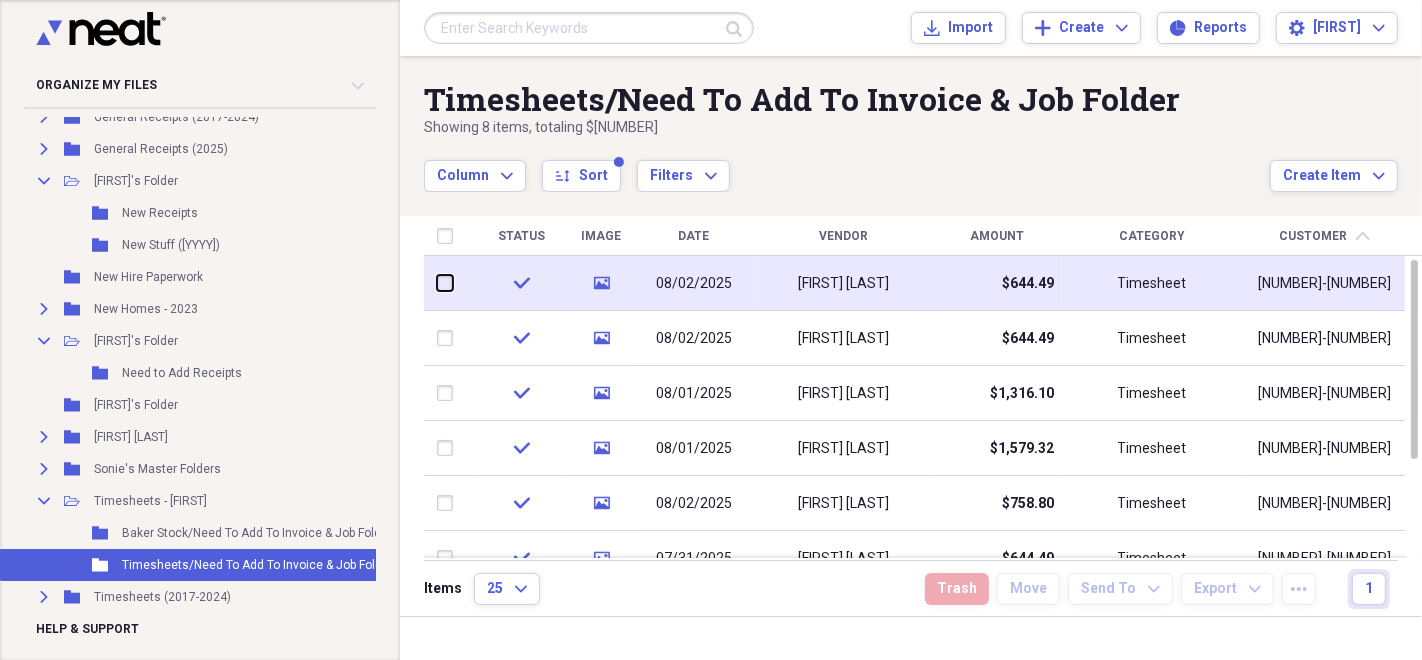 click at bounding box center [437, 283] 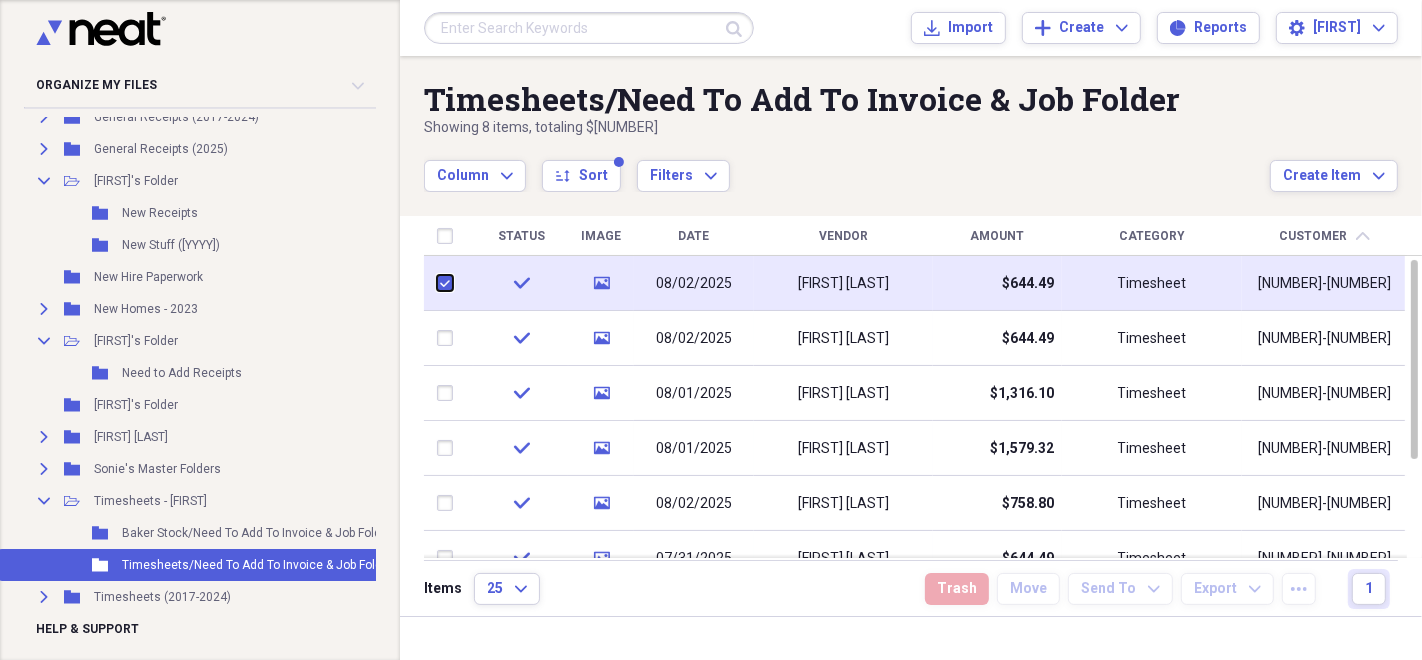 checkbox on "true" 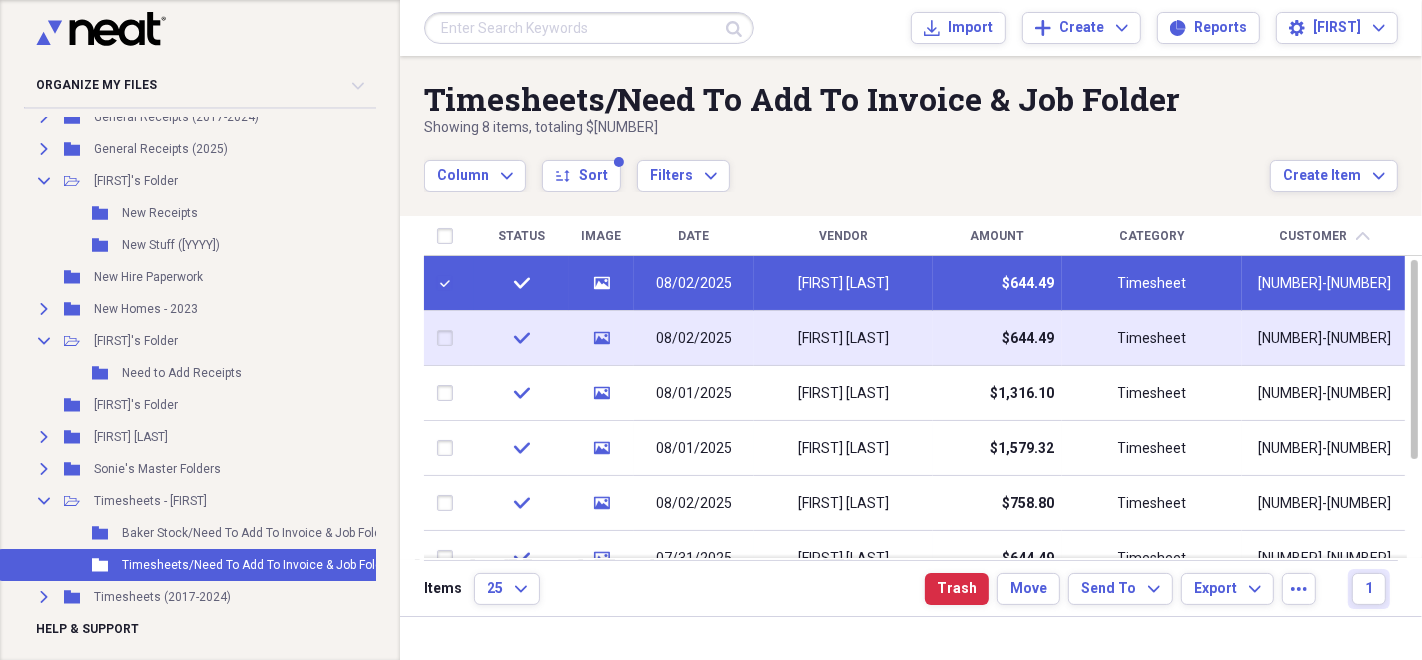 click at bounding box center [449, 338] 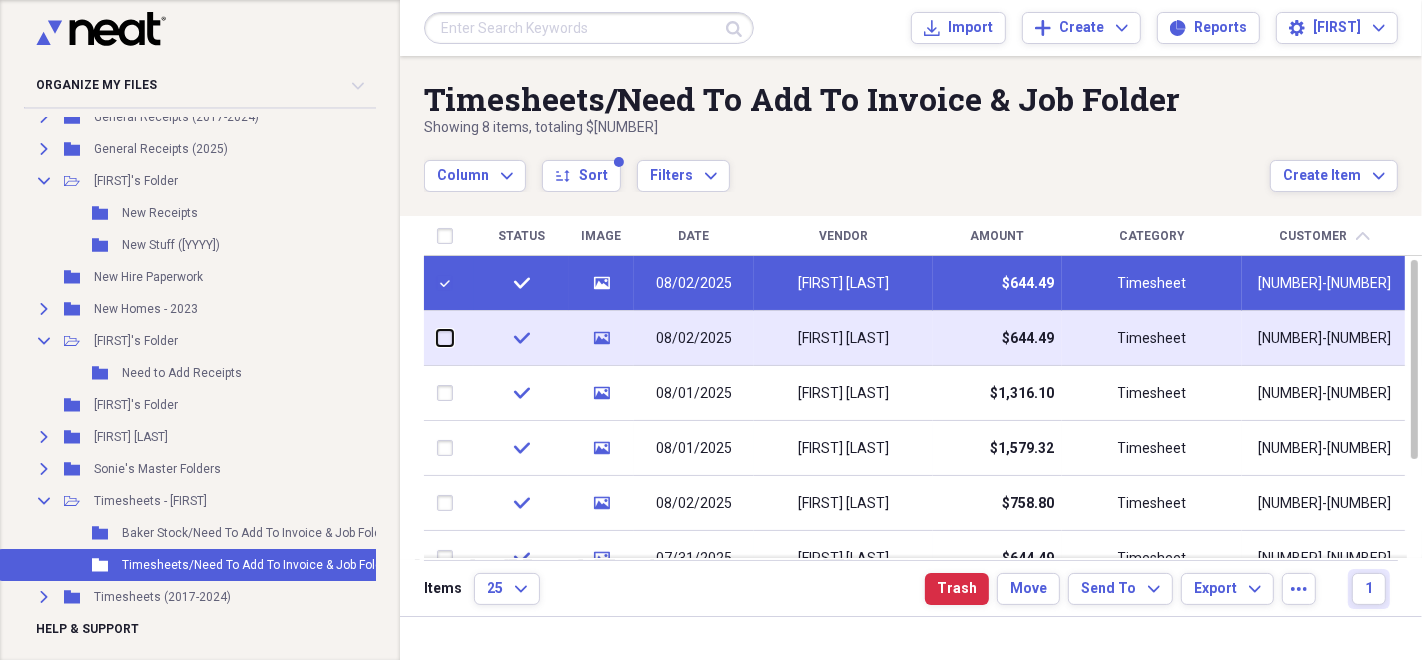 click at bounding box center [437, 338] 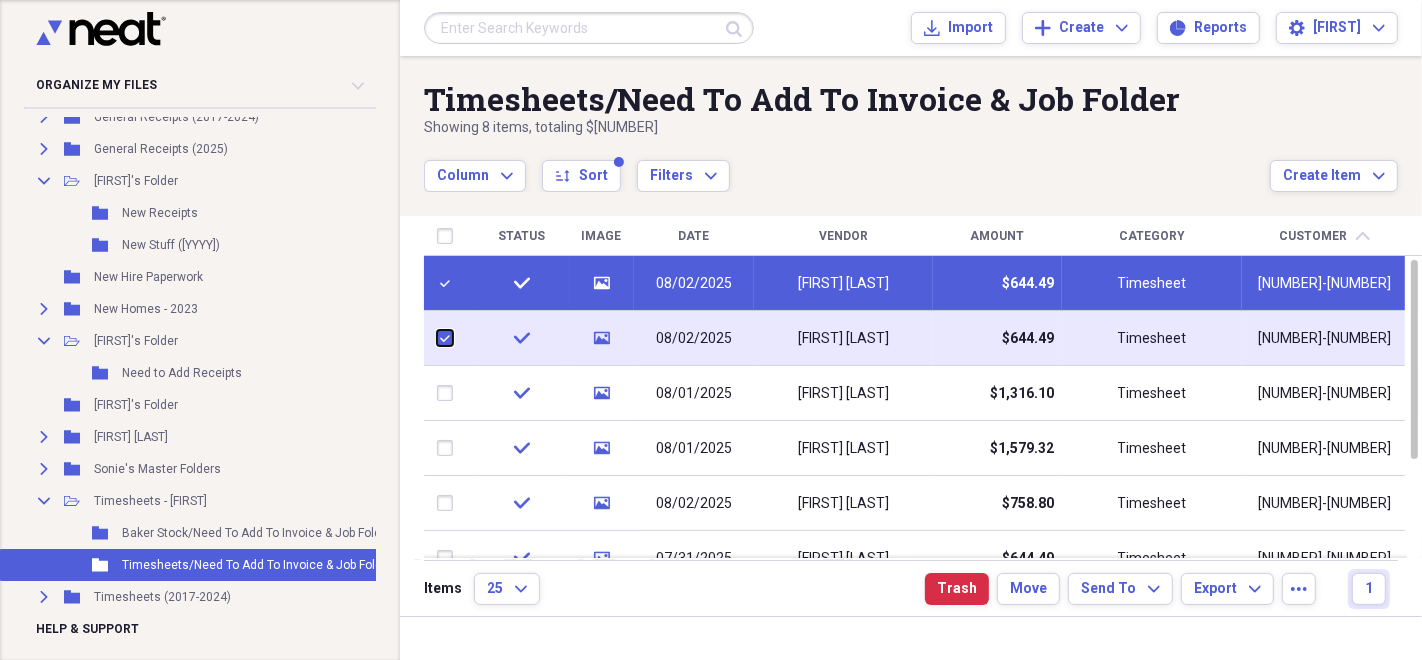 checkbox on "true" 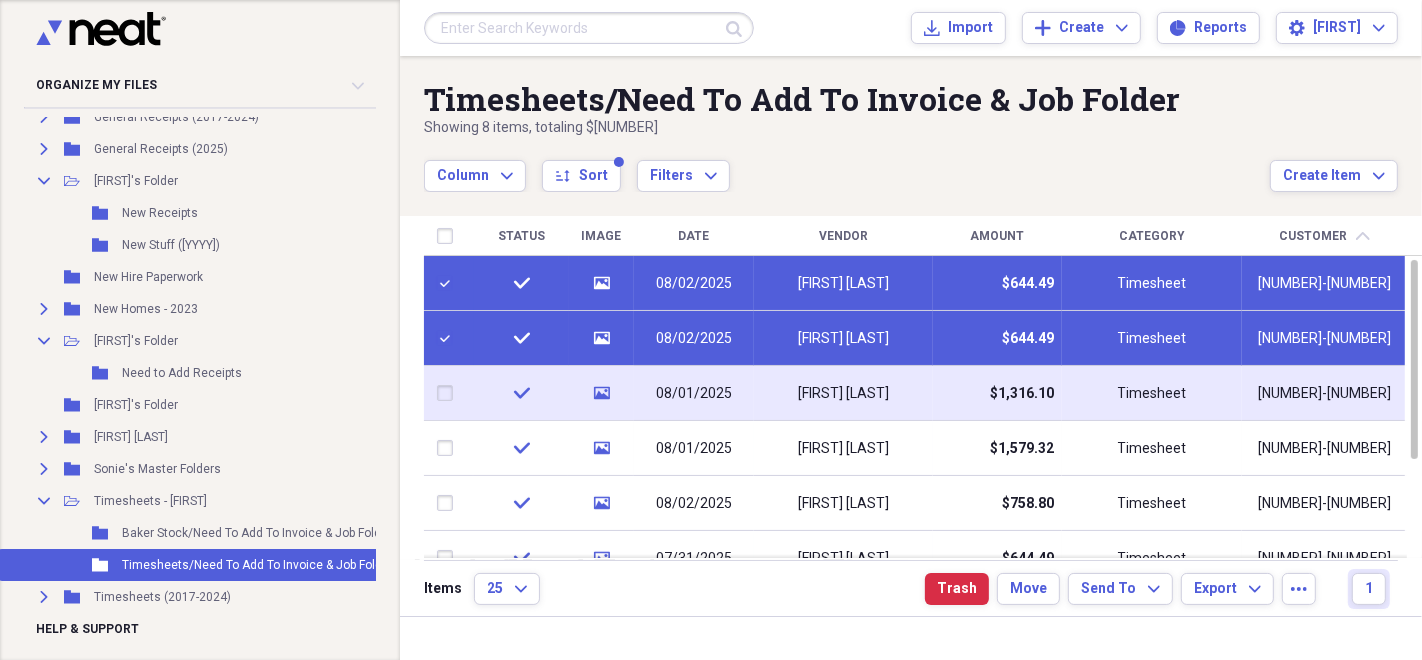 click at bounding box center [449, 393] 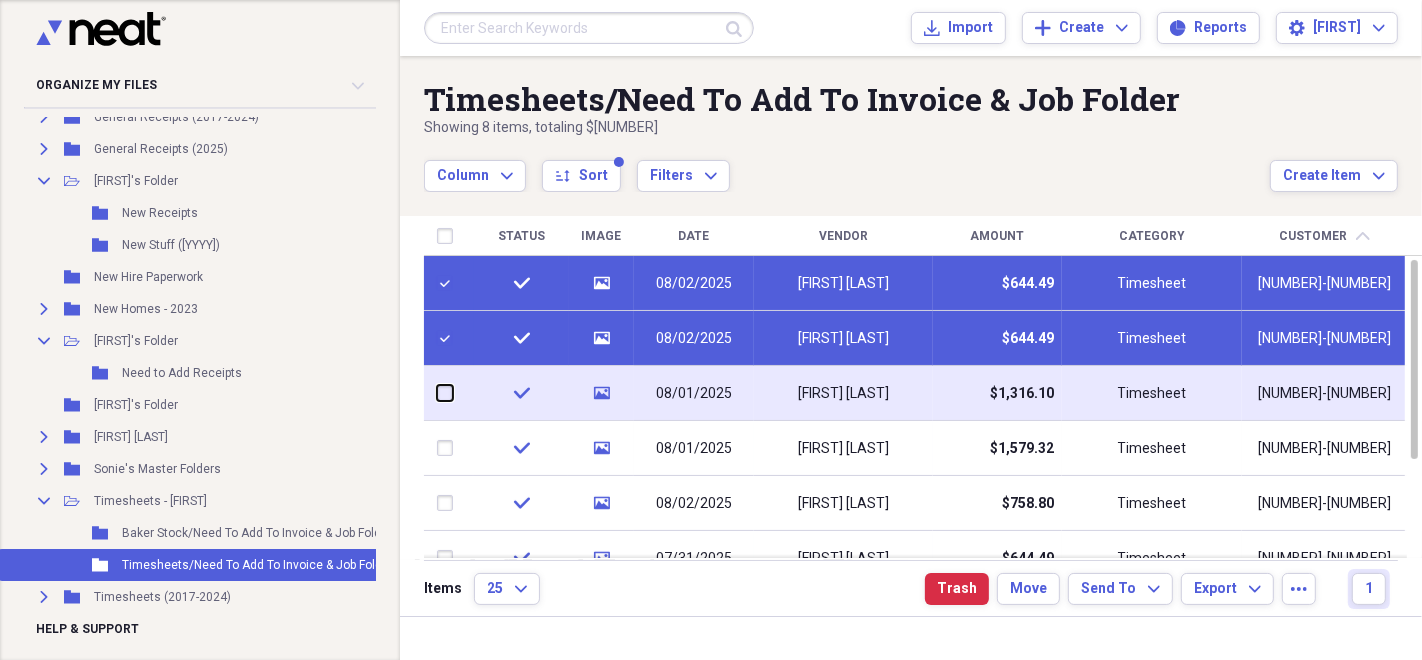 click at bounding box center [437, 393] 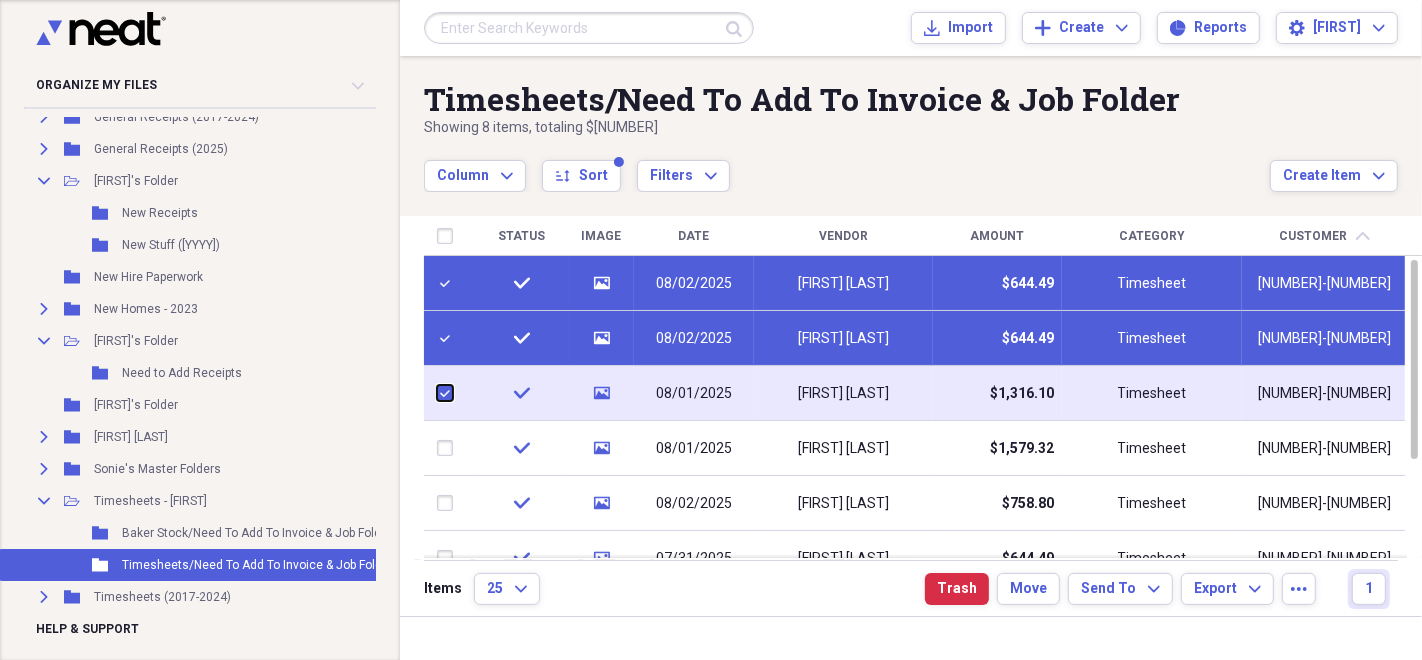 checkbox on "true" 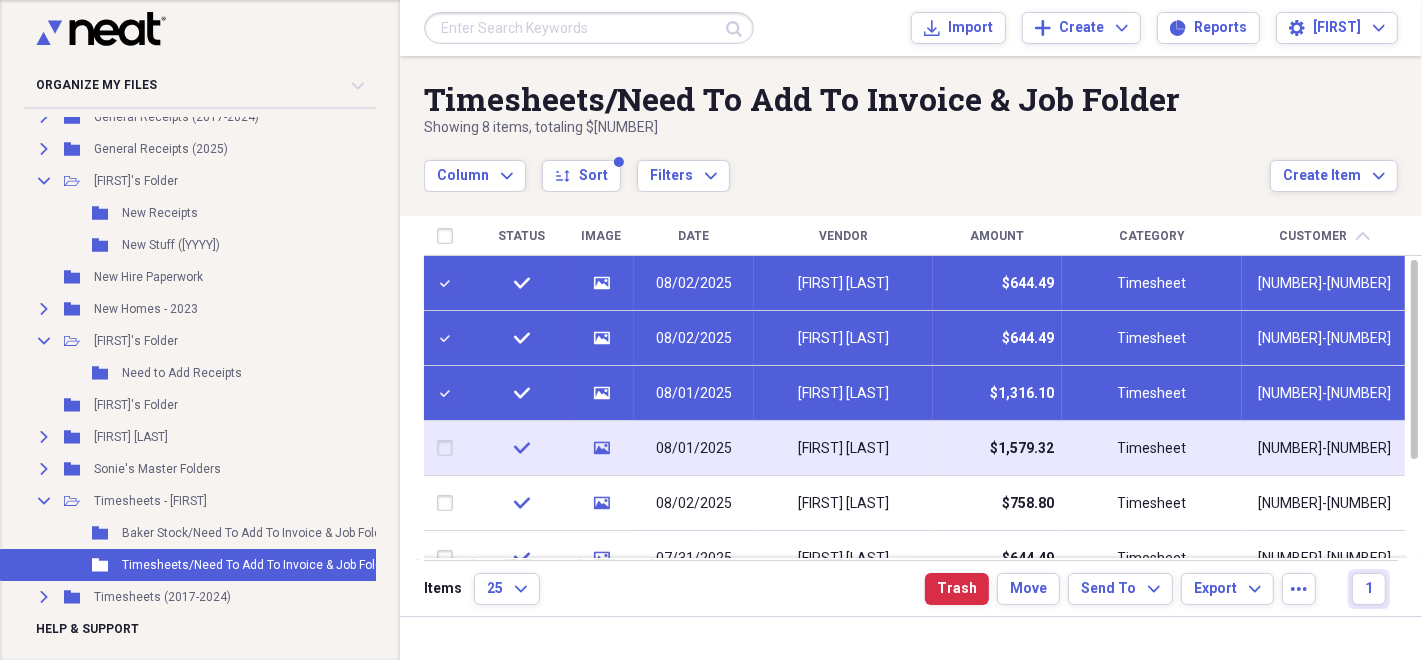 click at bounding box center (449, 448) 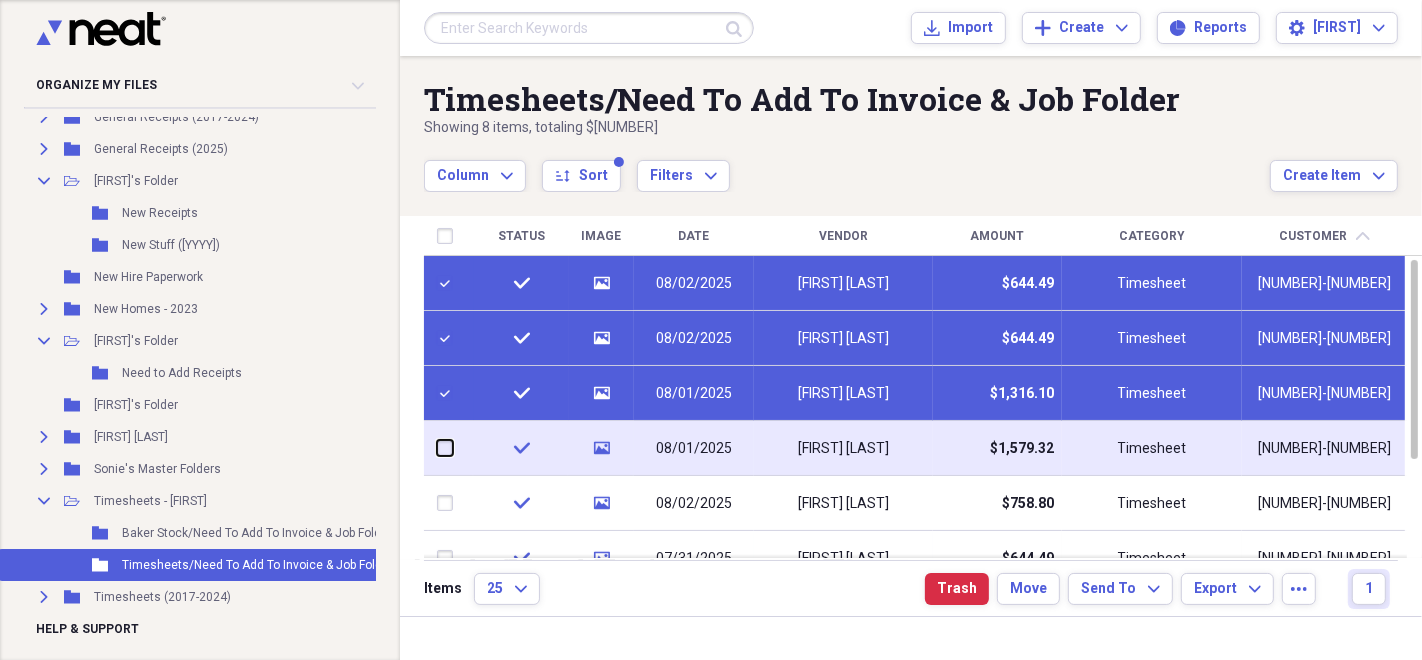 click at bounding box center [437, 448] 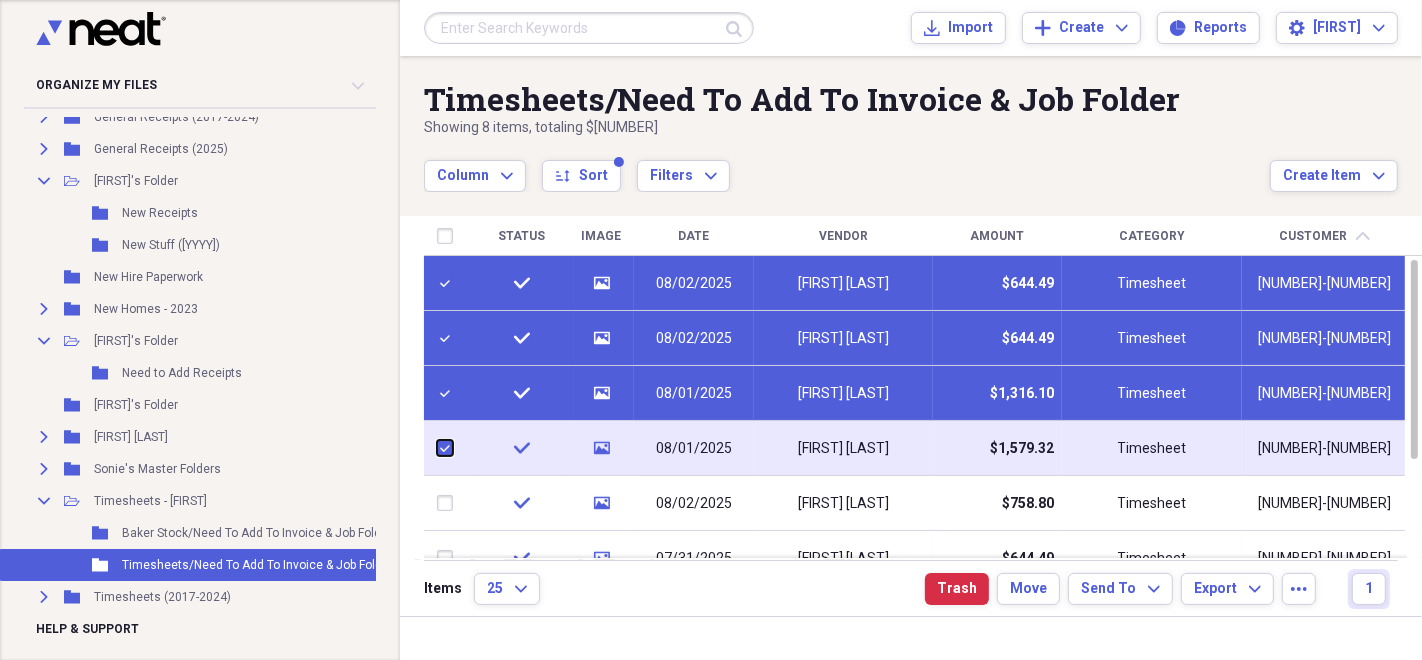 checkbox on "true" 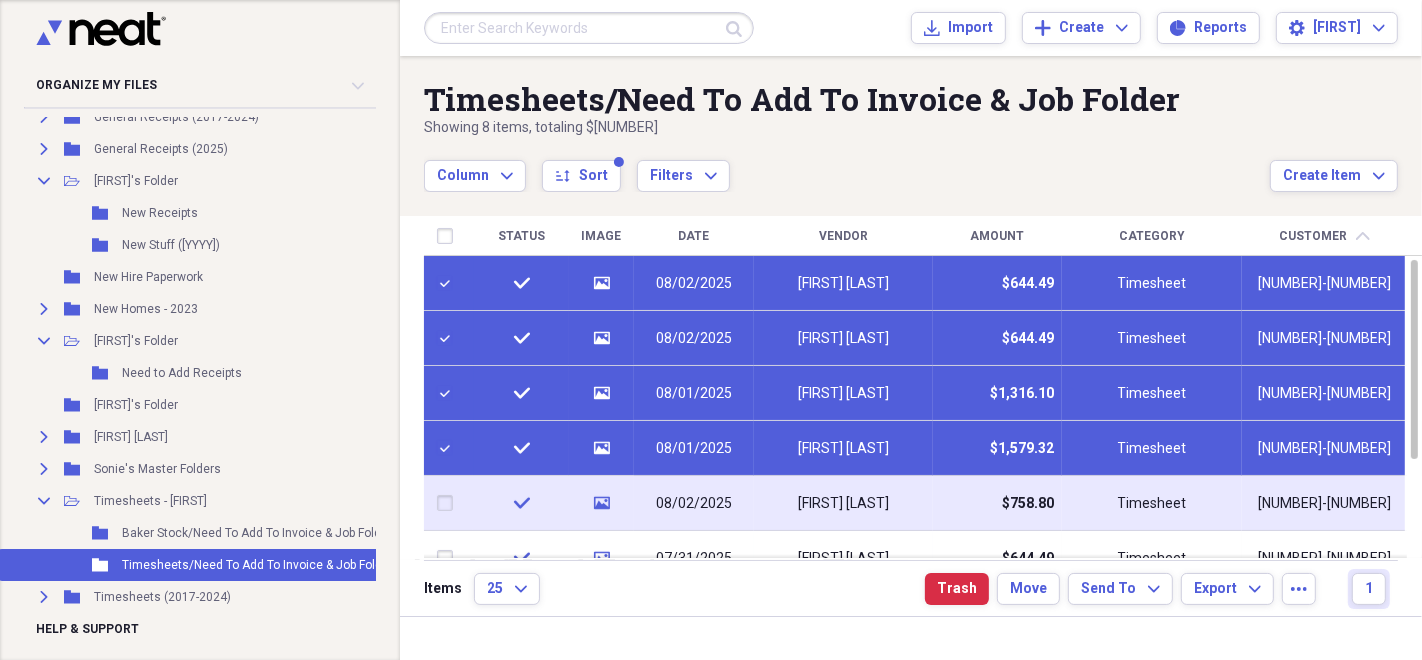 click at bounding box center (449, 503) 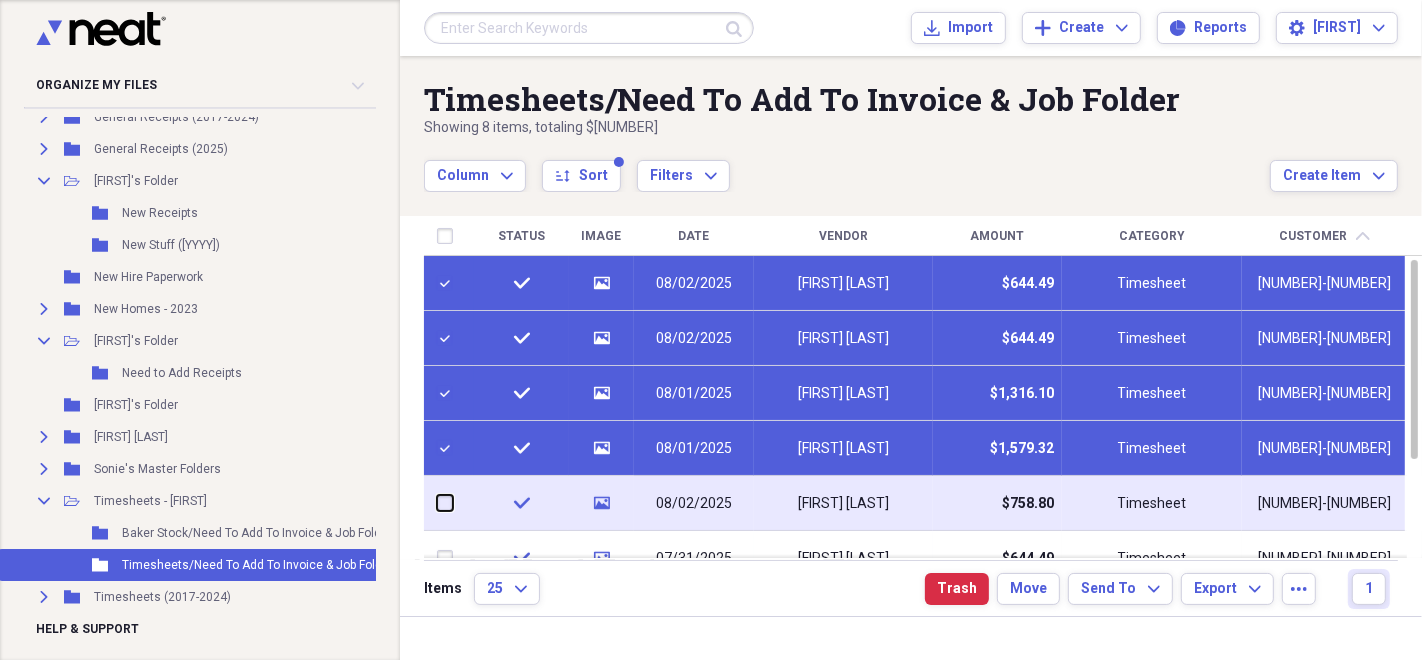 click at bounding box center [437, 503] 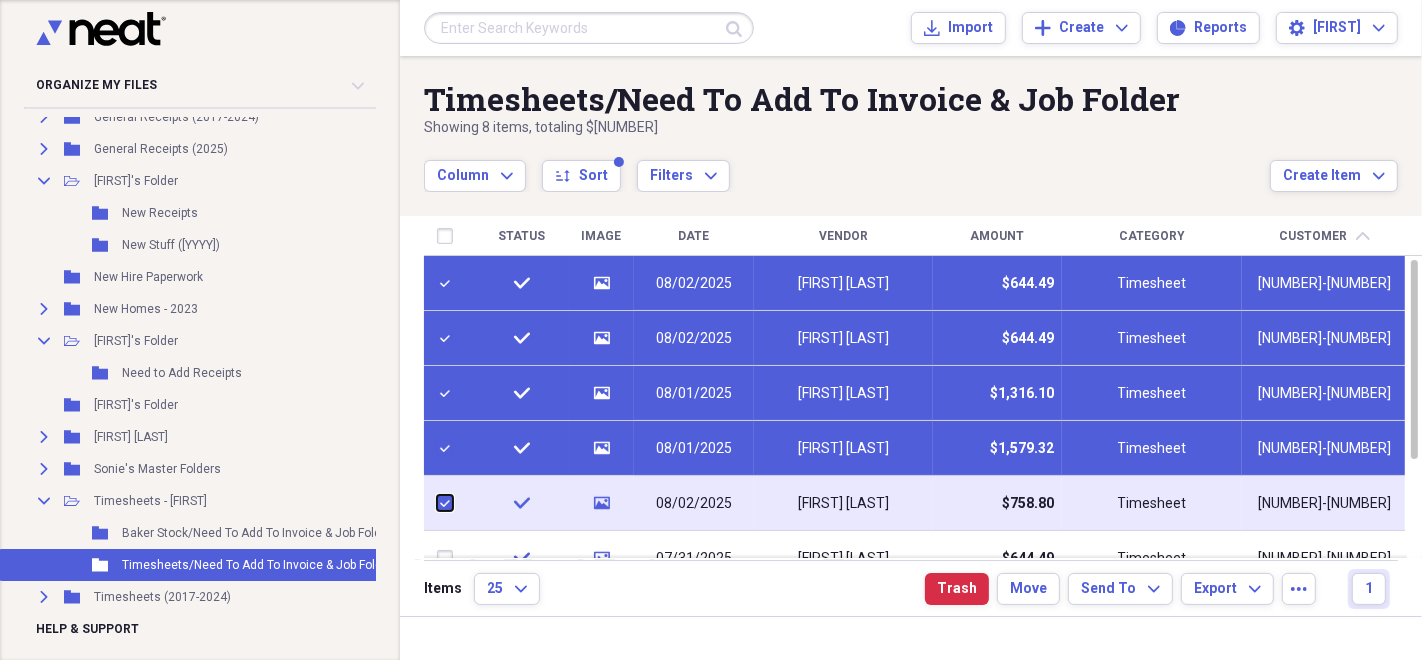 checkbox on "true" 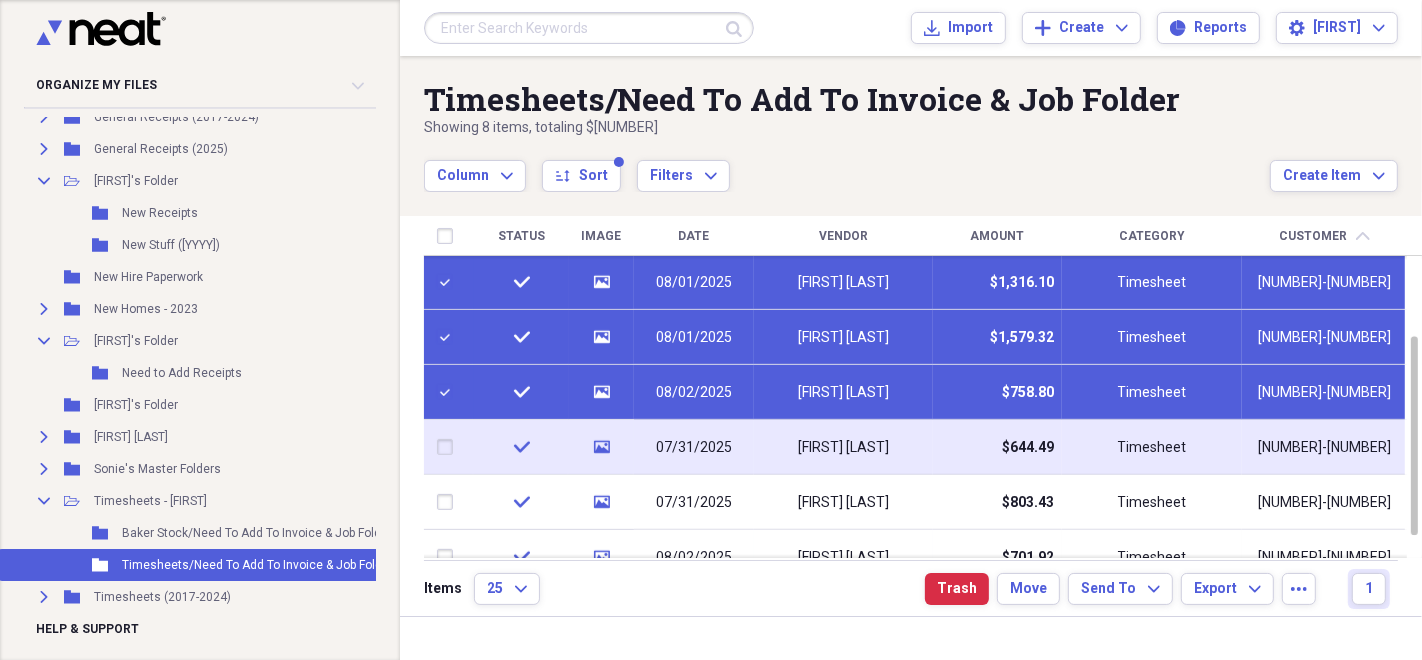 click at bounding box center [449, 447] 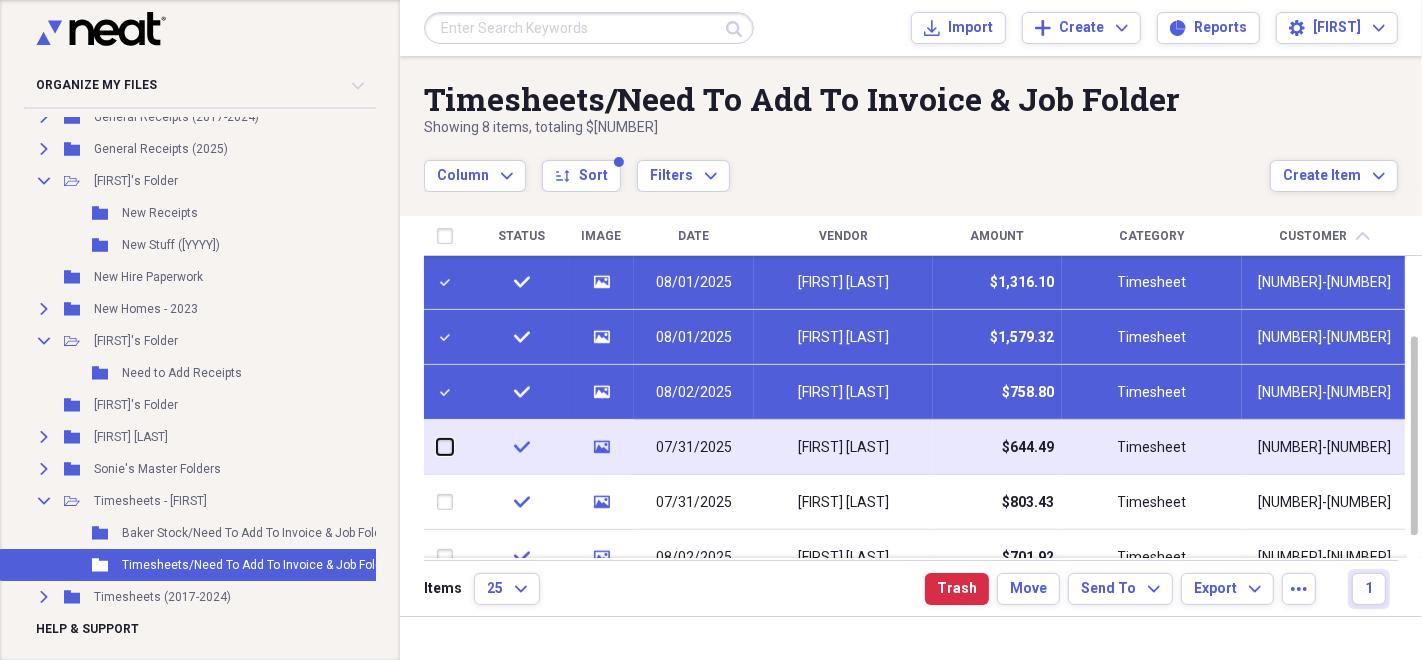 click at bounding box center [437, 447] 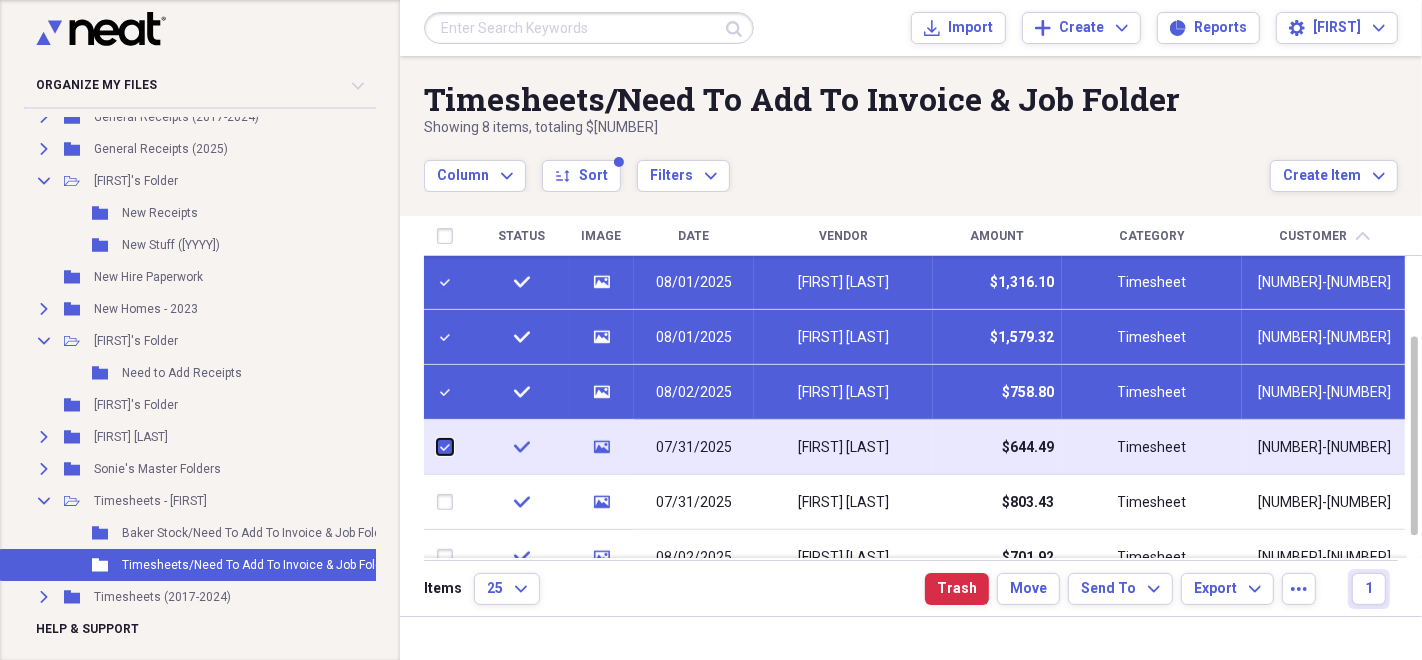 checkbox on "true" 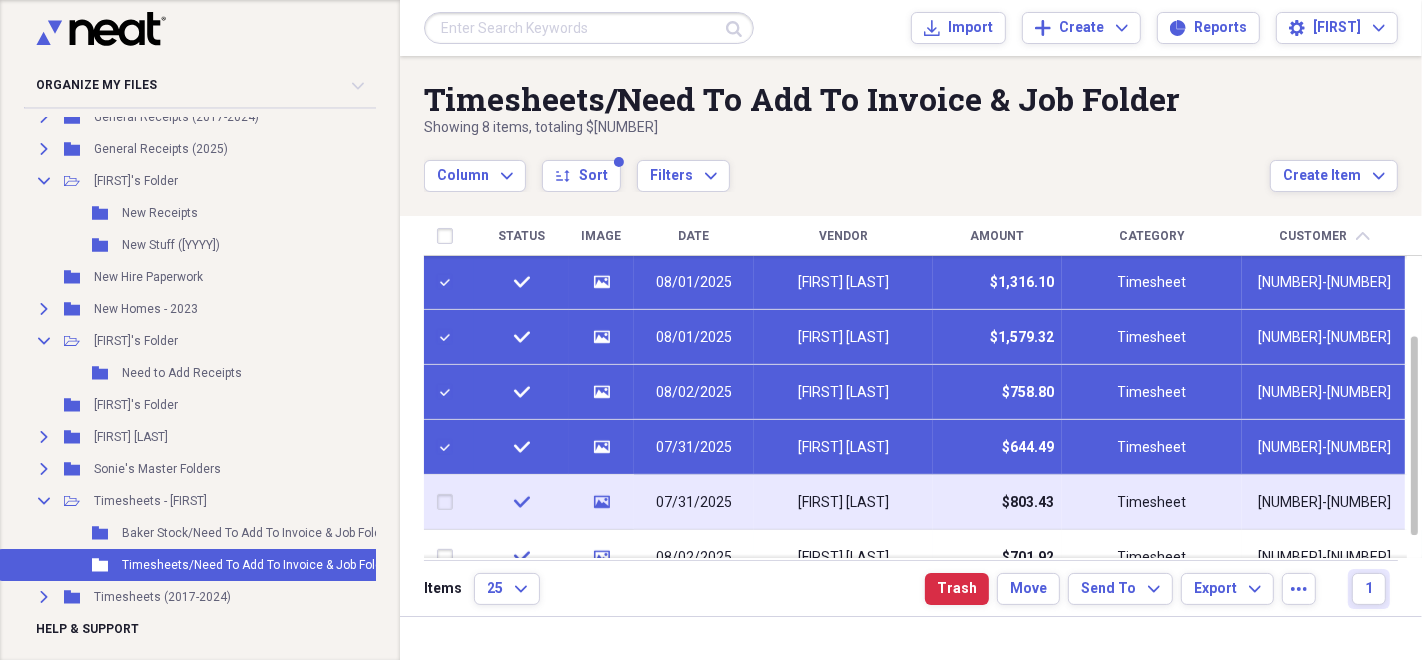 click at bounding box center [449, 502] 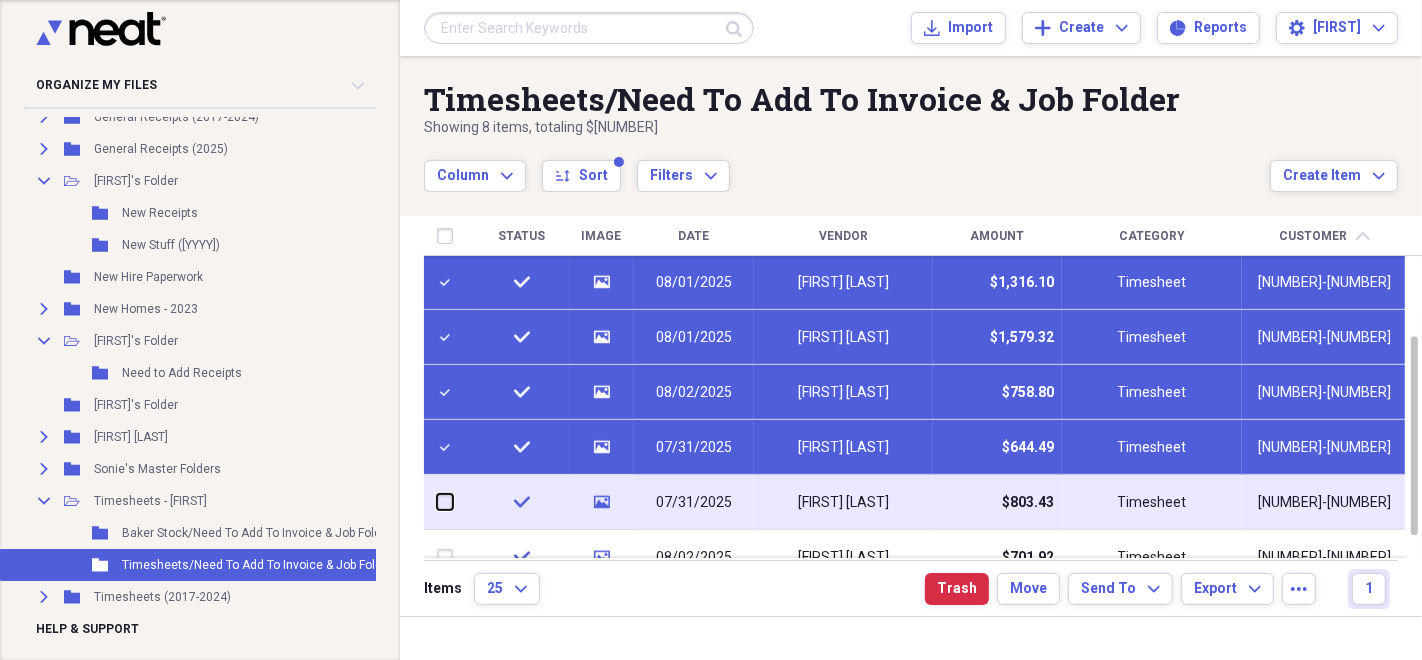 click at bounding box center [437, 502] 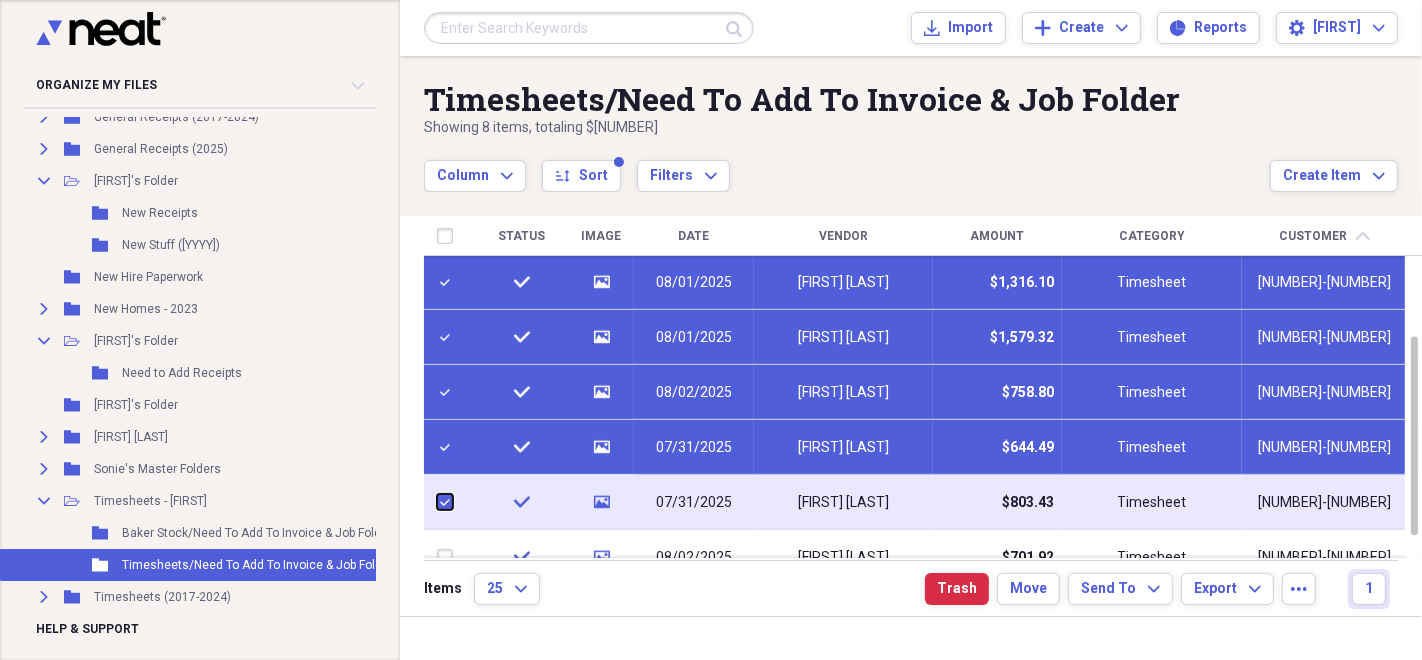 checkbox on "true" 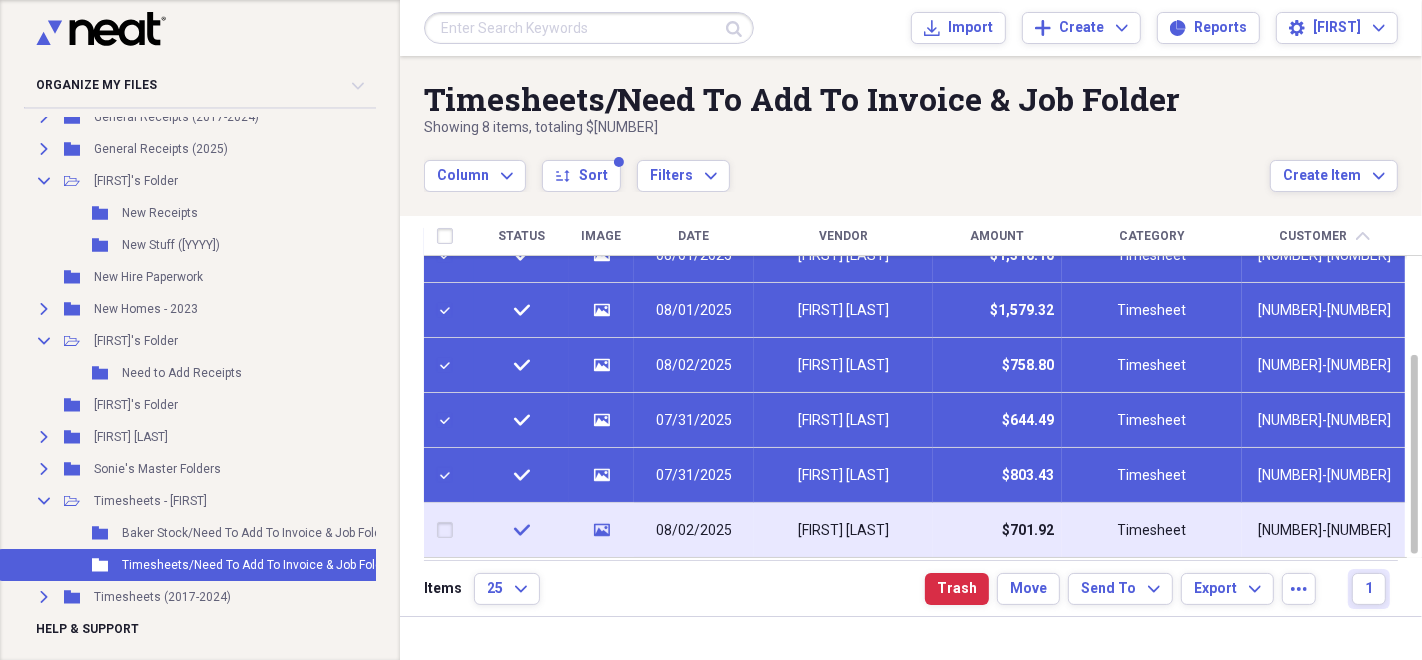 click at bounding box center (449, 530) 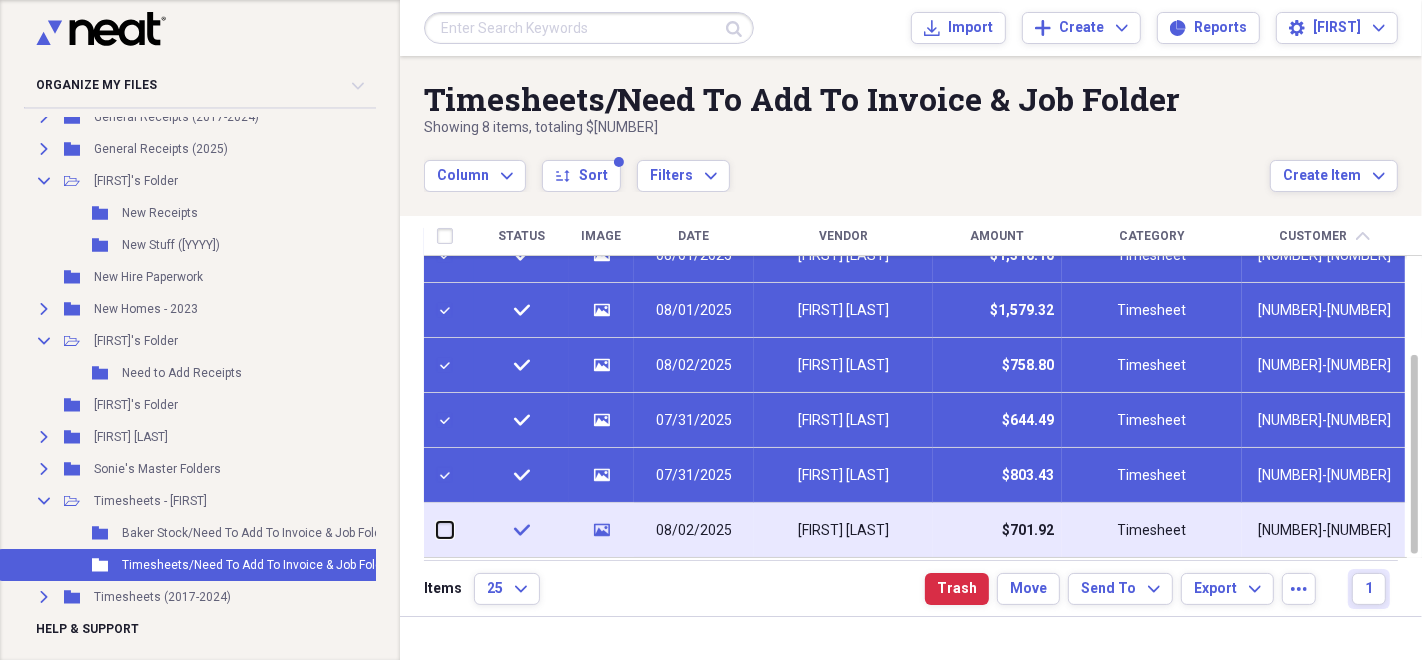 click at bounding box center (437, 530) 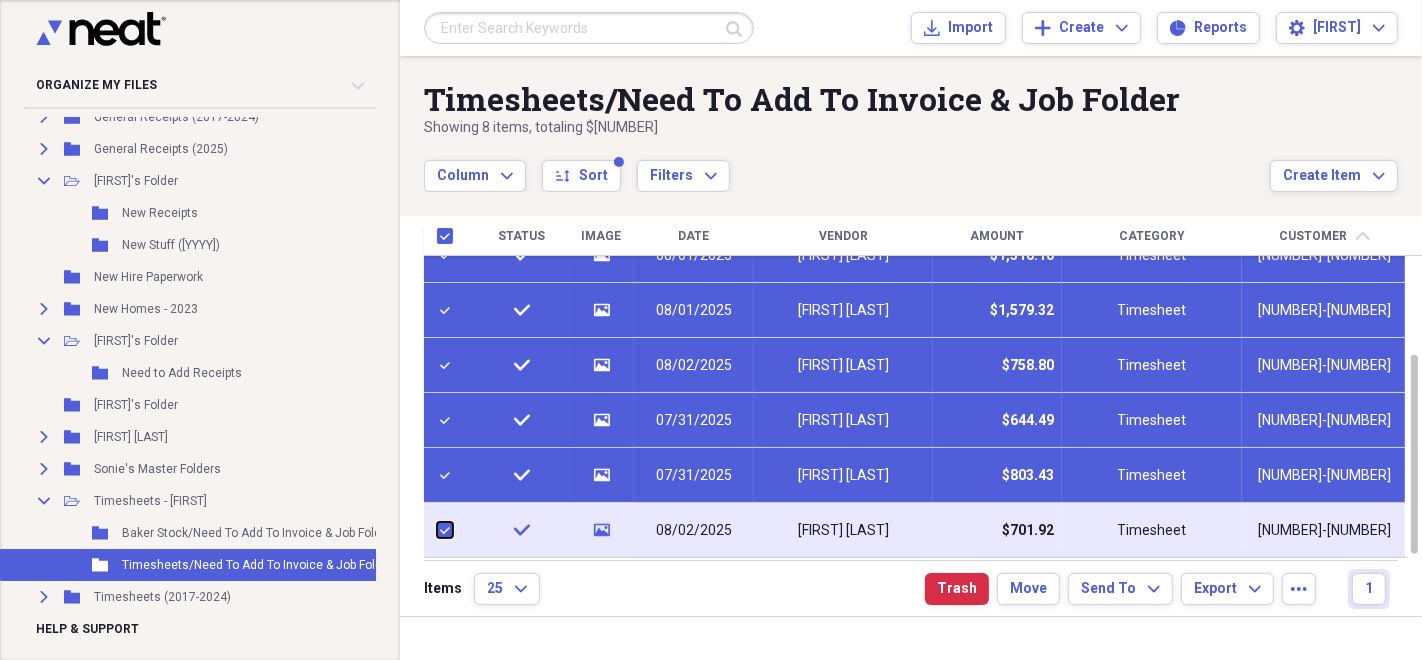 checkbox on "true" 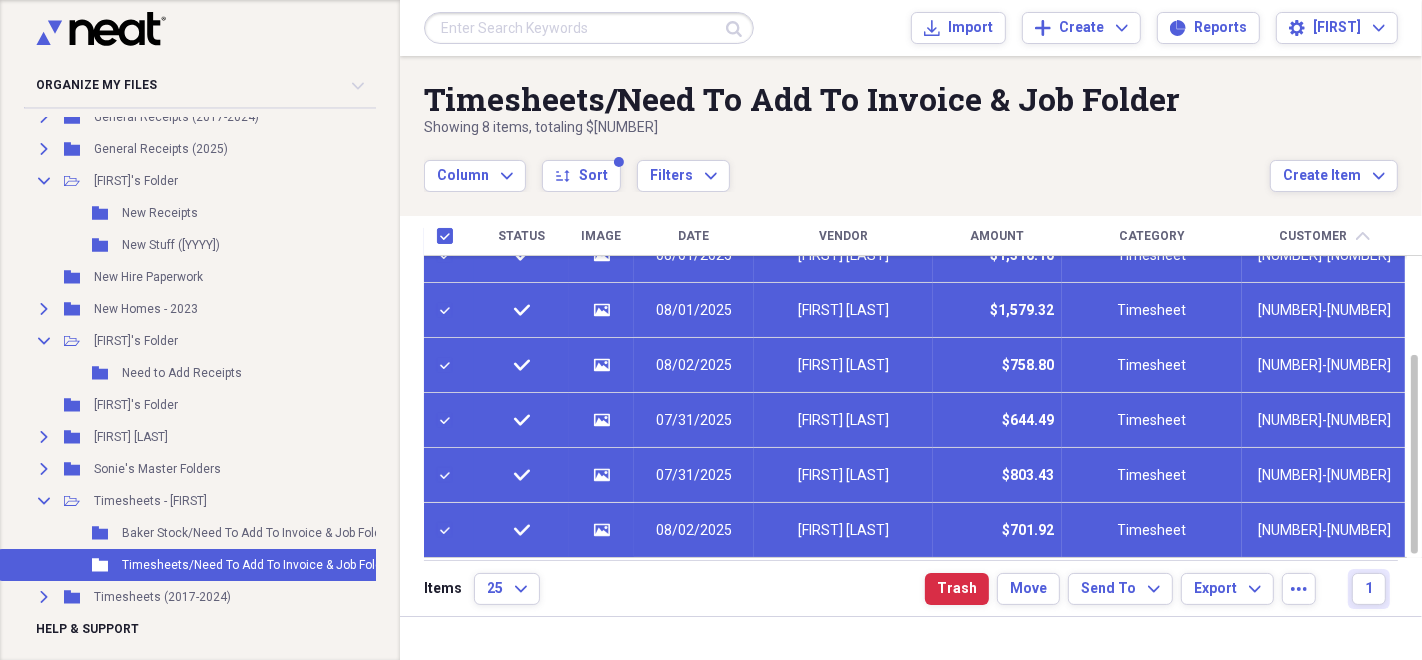 click at bounding box center (449, 530) 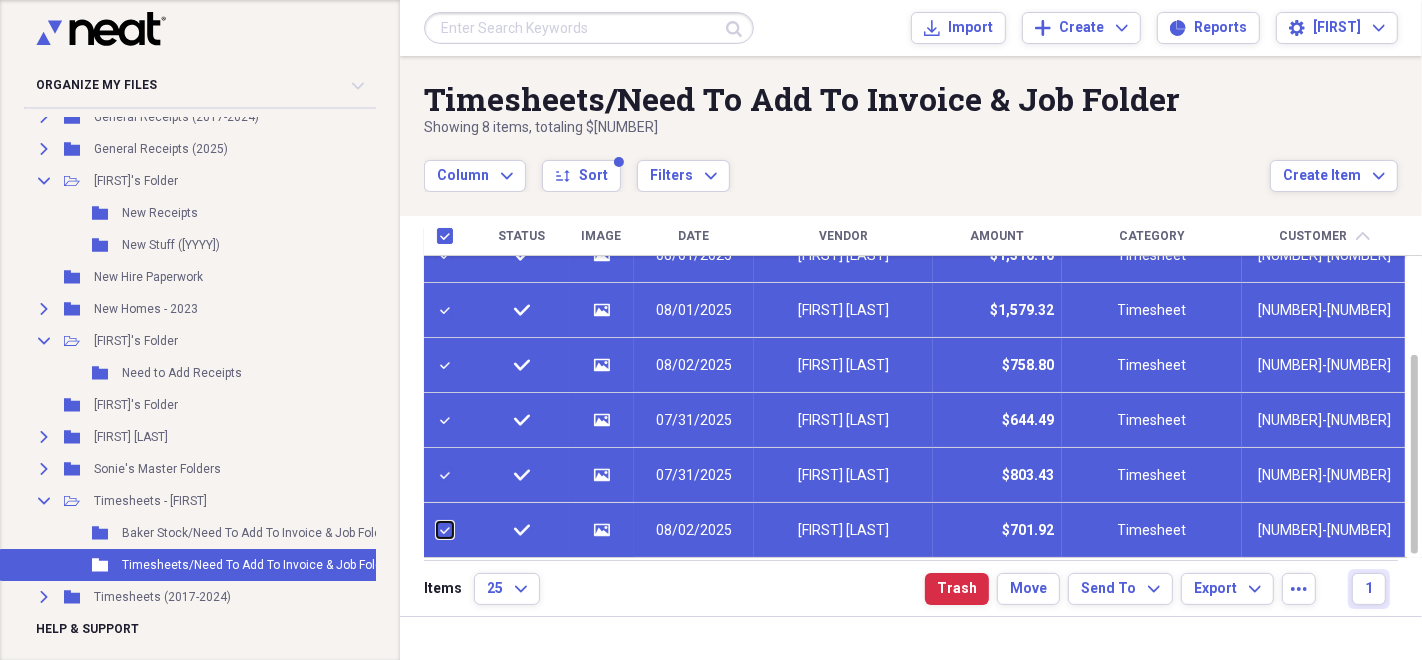 click at bounding box center [437, 530] 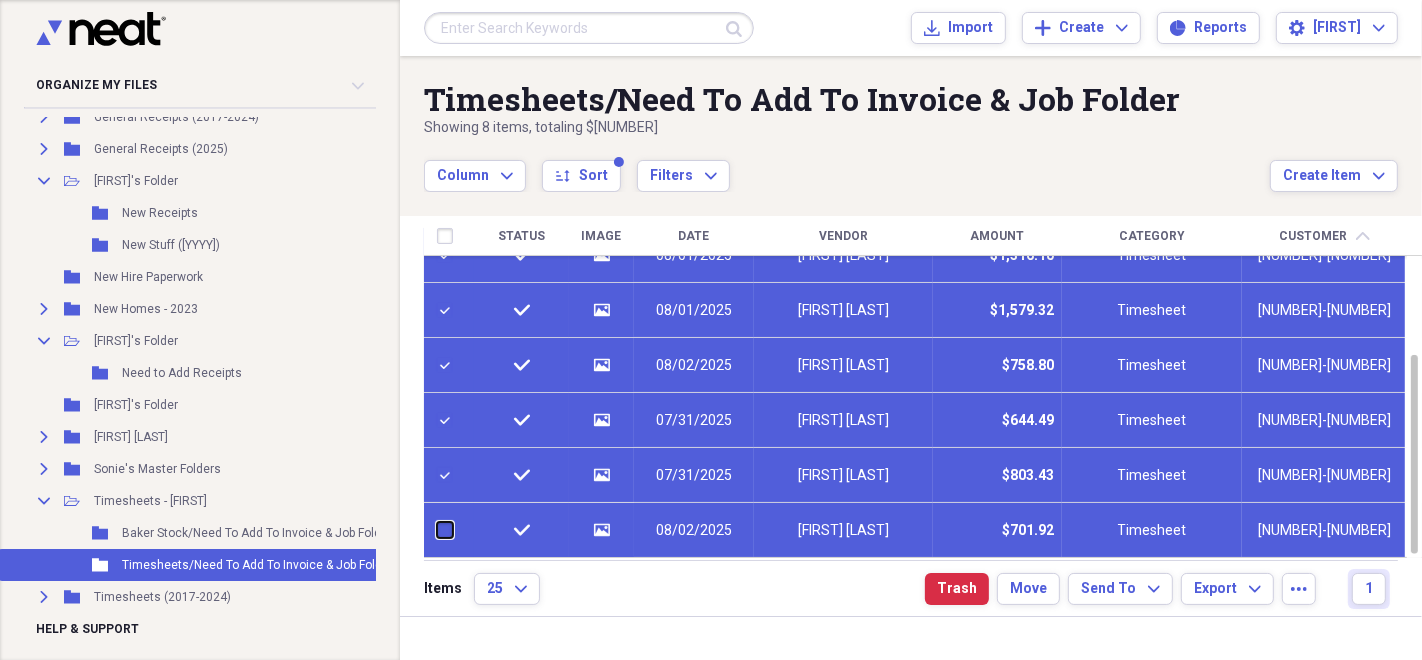 checkbox on "false" 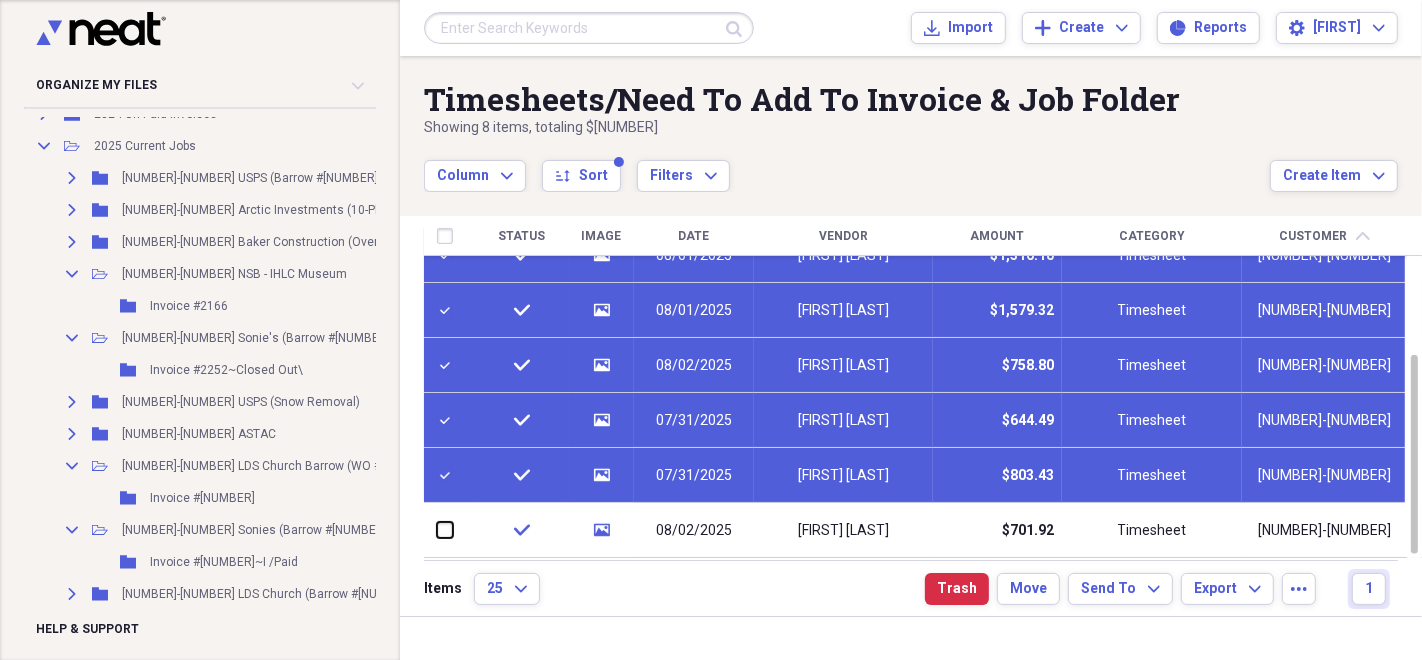 scroll, scrollTop: 1493, scrollLeft: 0, axis: vertical 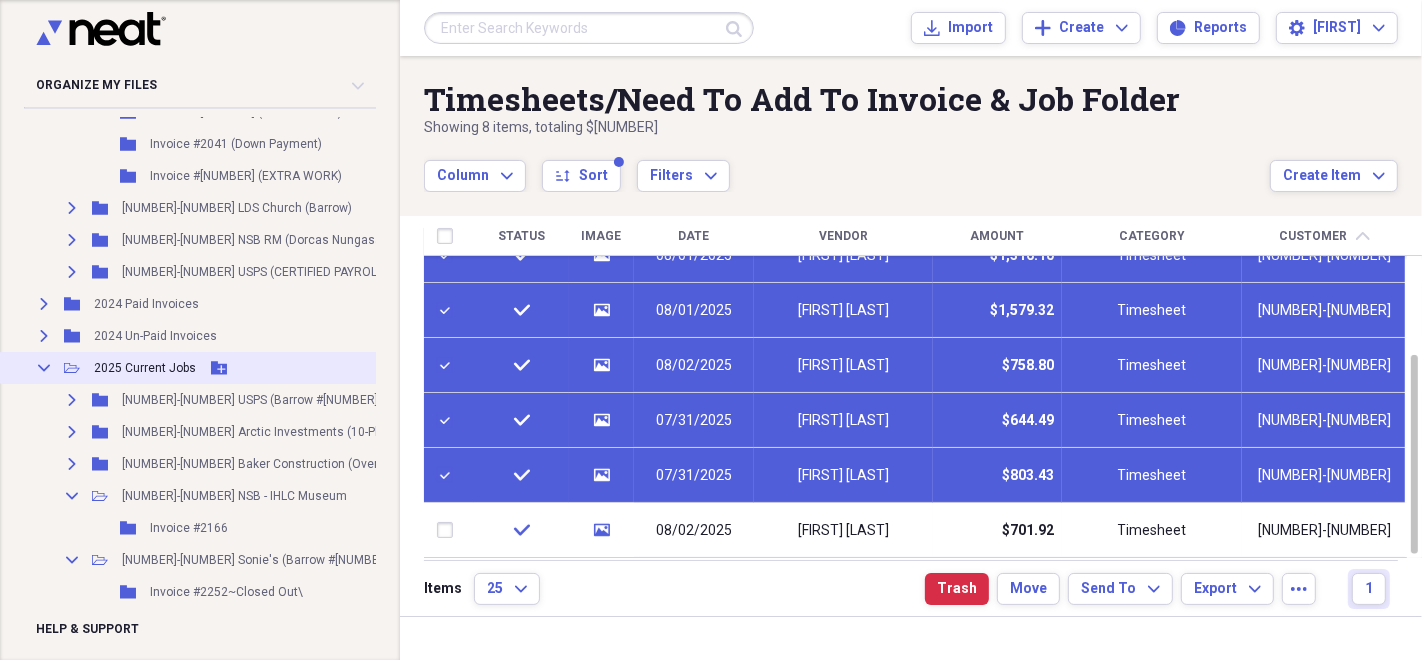click 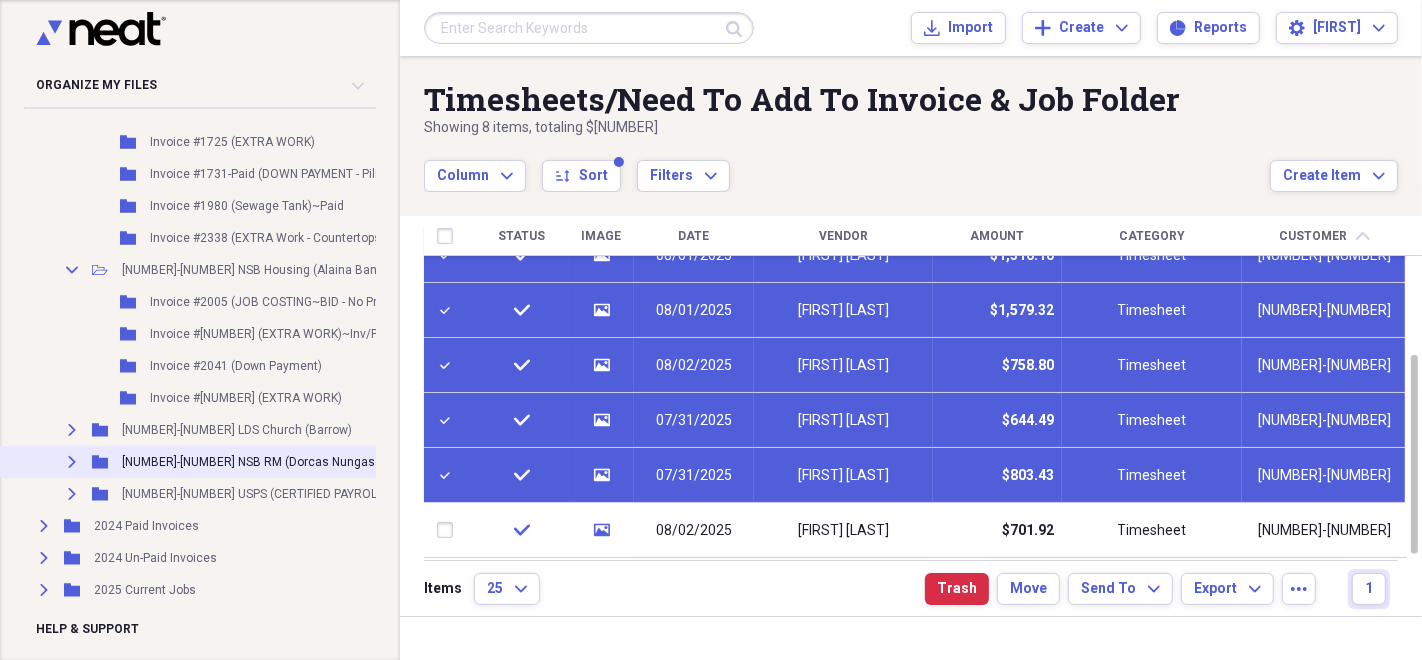 scroll, scrollTop: 1160, scrollLeft: 0, axis: vertical 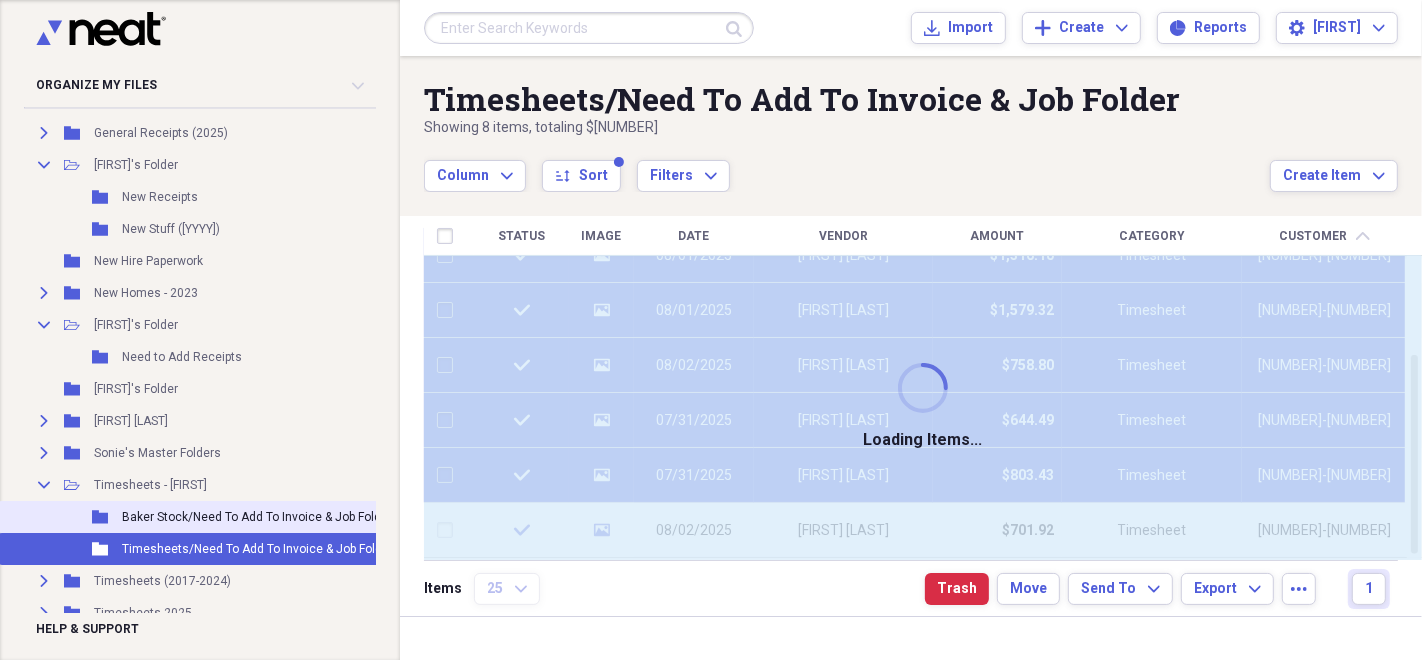 checkbox on "false" 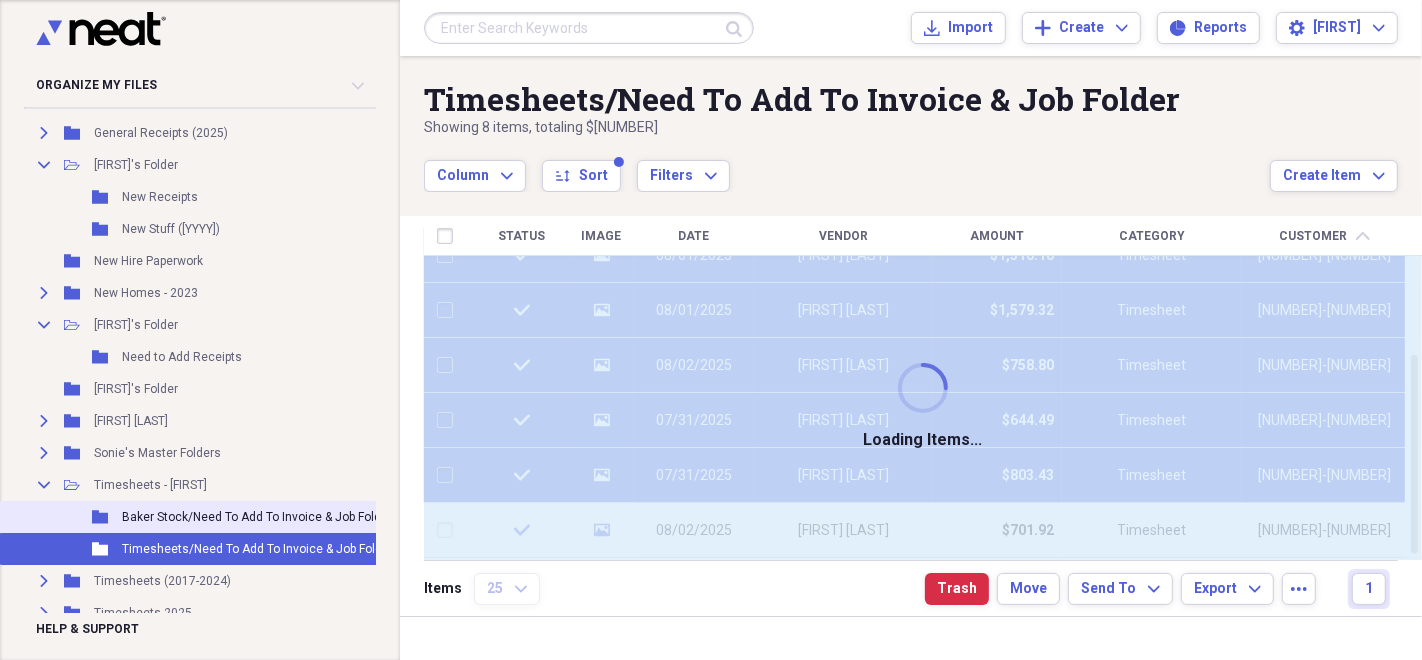 checkbox on "false" 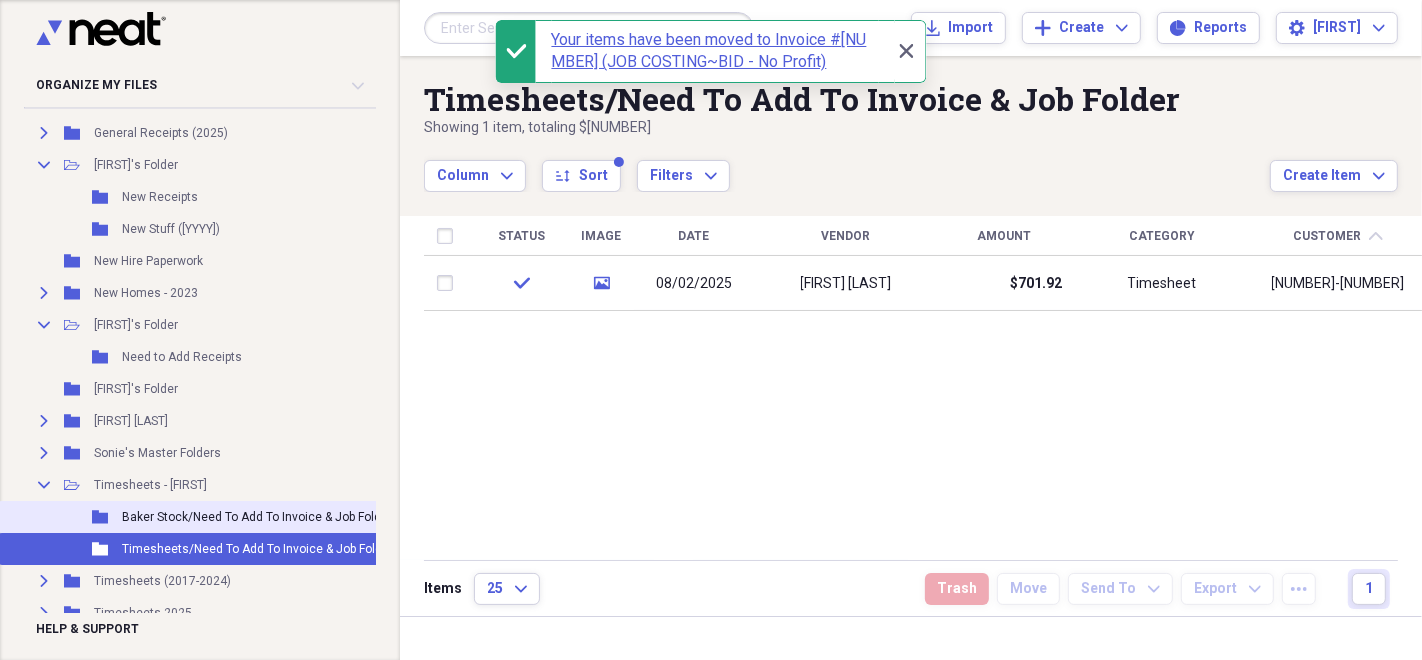 click on "Baker Stock/Need To Add To Invoice & Job Folder" at bounding box center (257, 517) 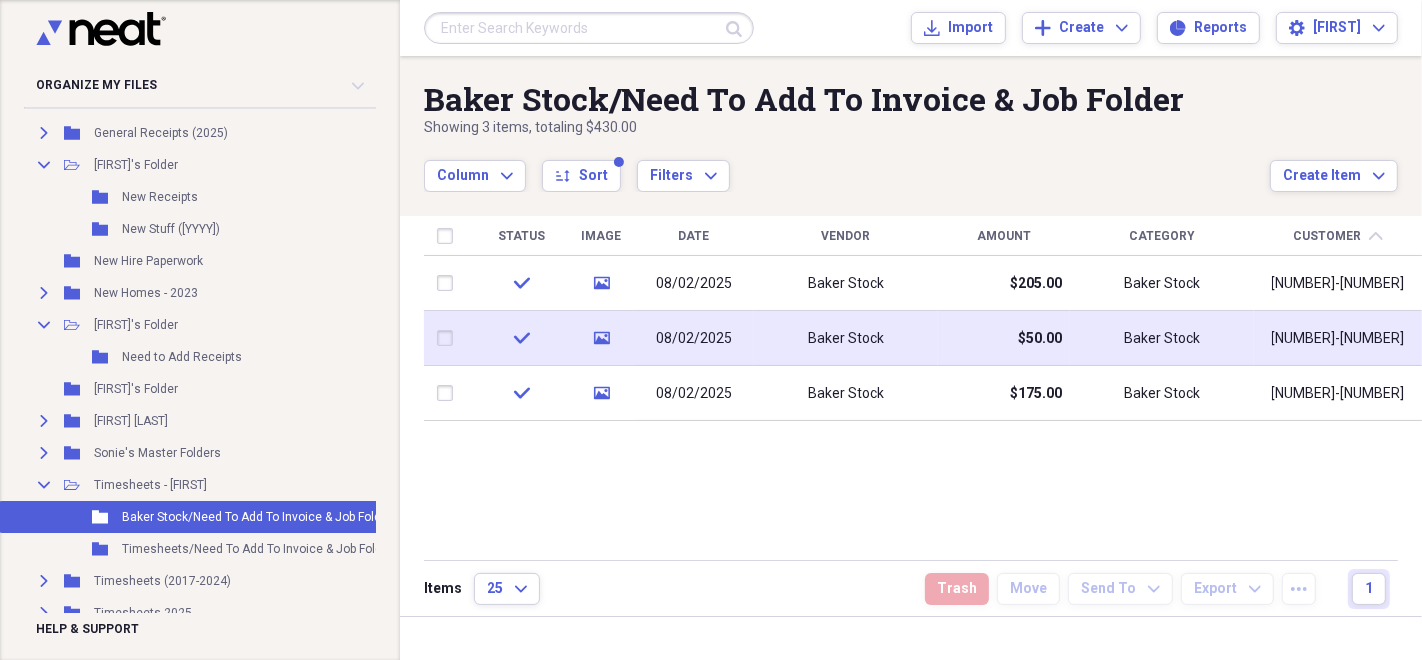 click at bounding box center [449, 338] 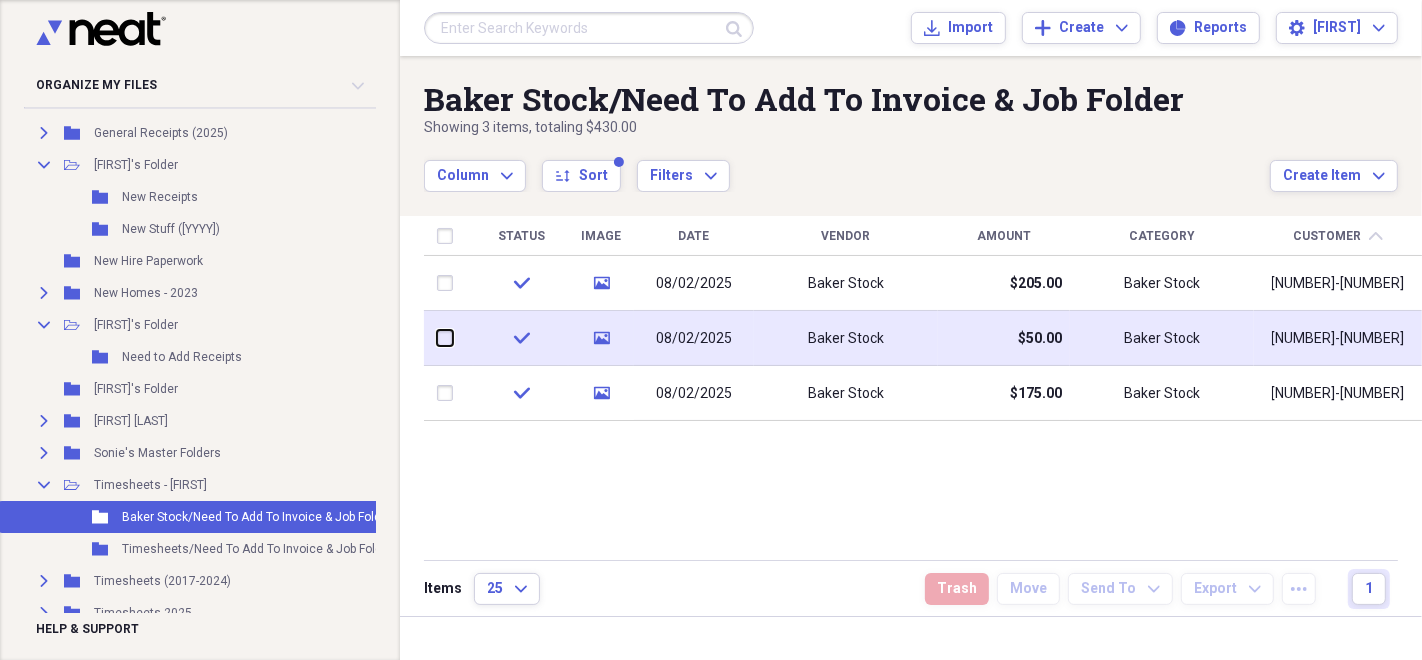 click at bounding box center [437, 338] 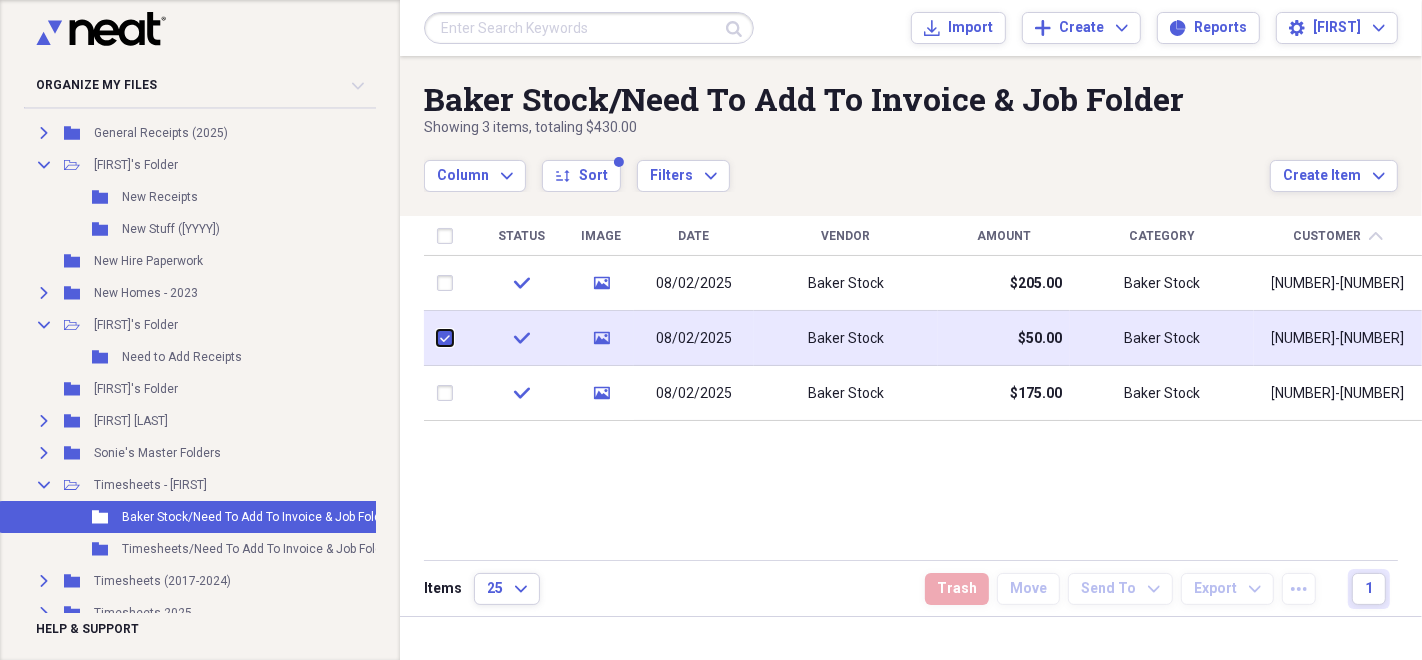 checkbox on "true" 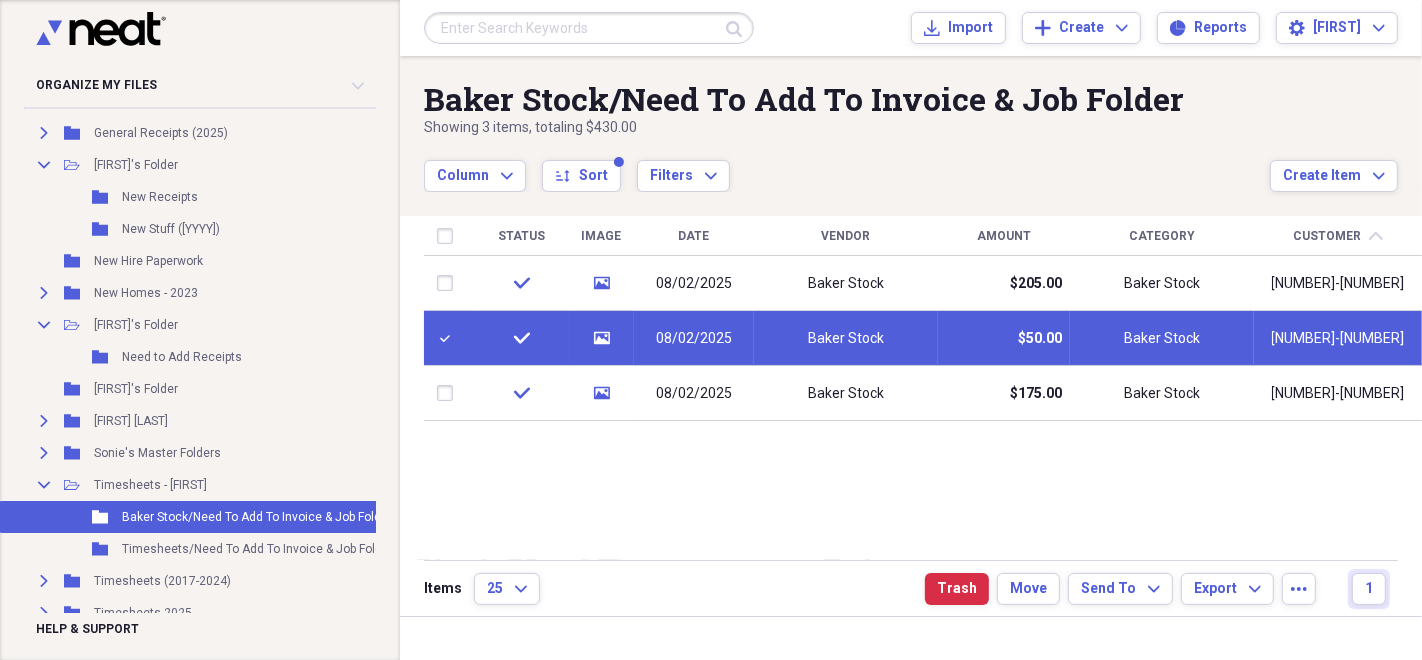 drag, startPoint x: 446, startPoint y: 291, endPoint x: 392, endPoint y: 320, distance: 61.294373 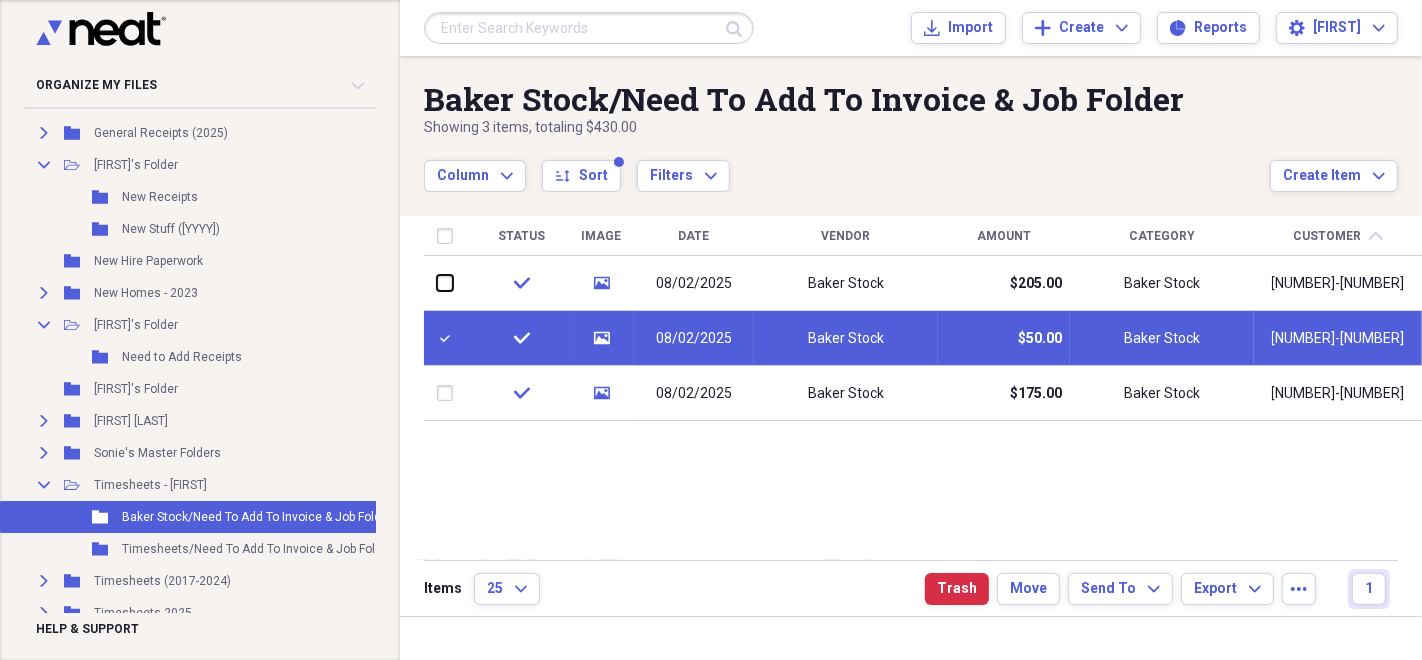 click at bounding box center [437, 283] 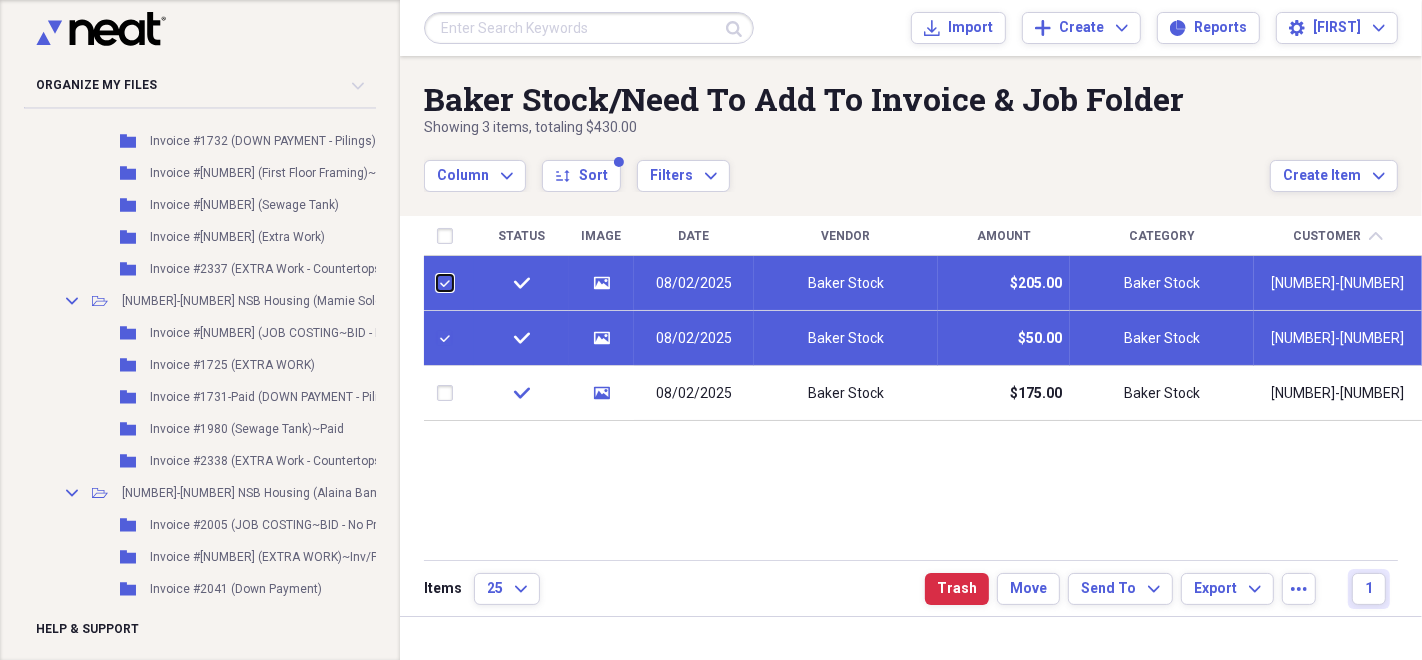 scroll, scrollTop: 1271, scrollLeft: 0, axis: vertical 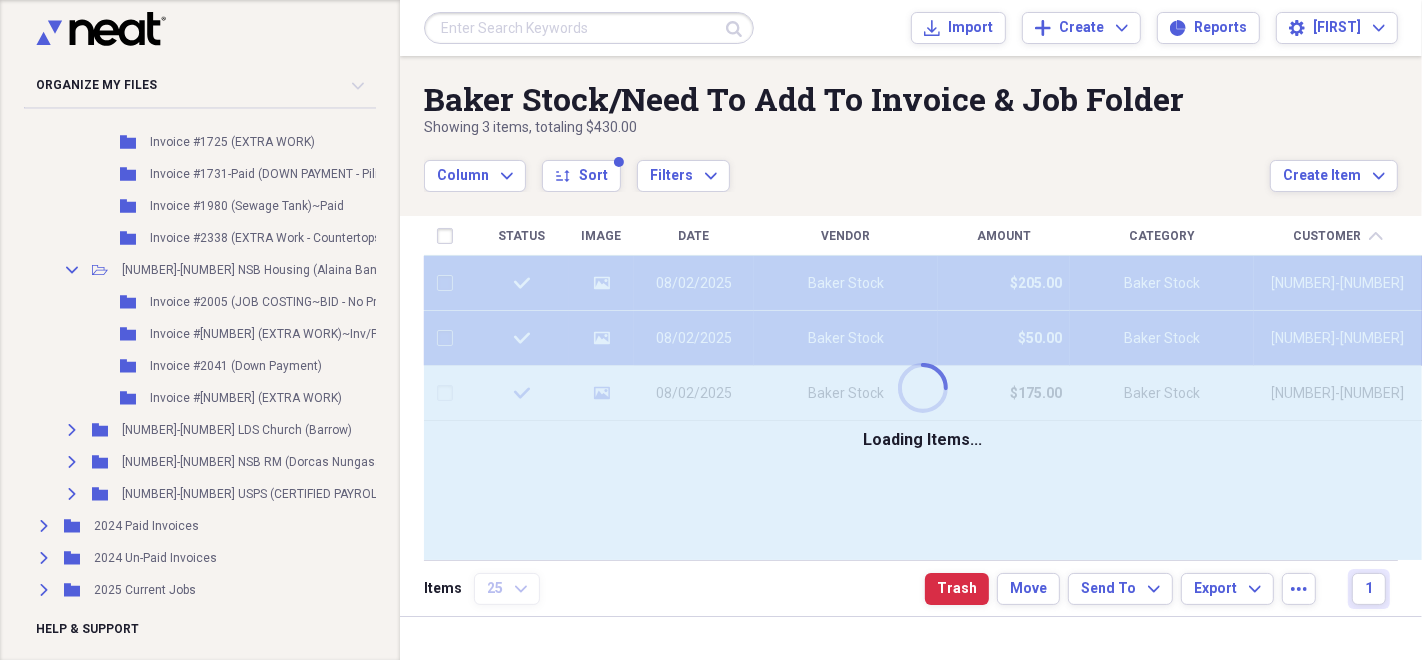 checkbox on "false" 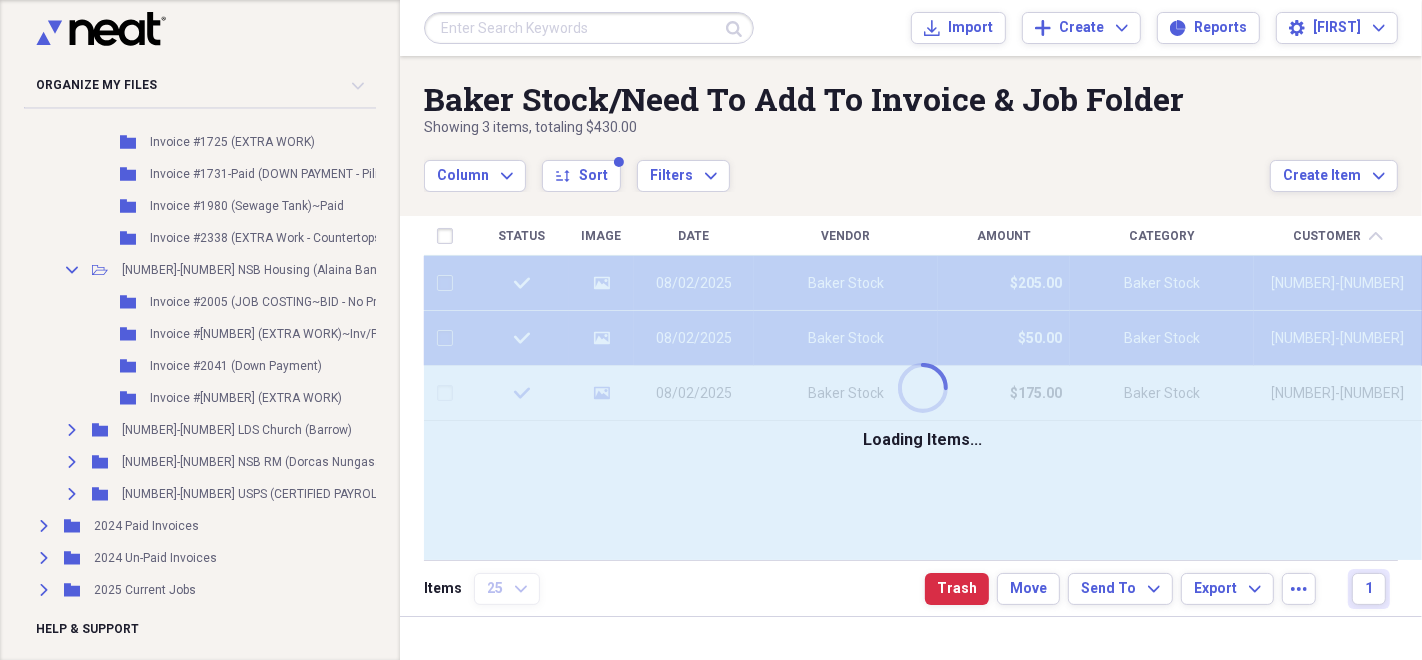 checkbox on "false" 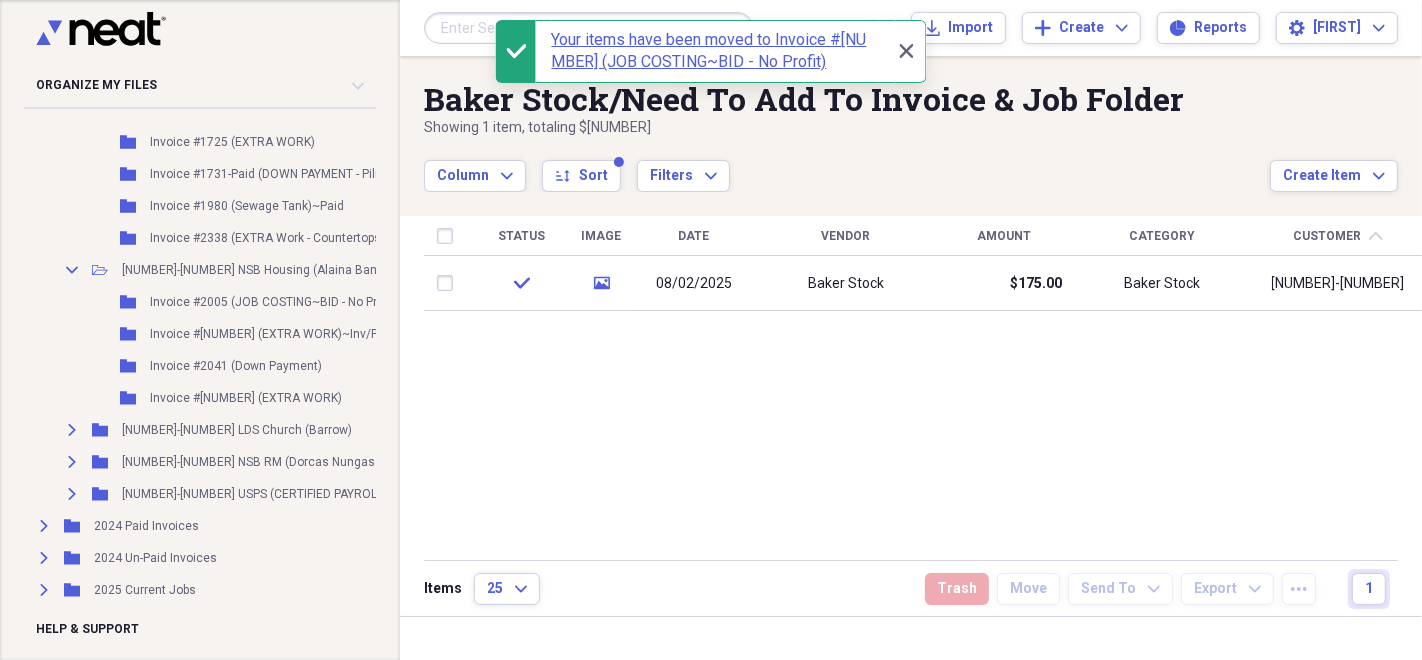 click on "Invoice #2005 (JOB COSTING~BID - No Profit)" at bounding box center (274, 302) 